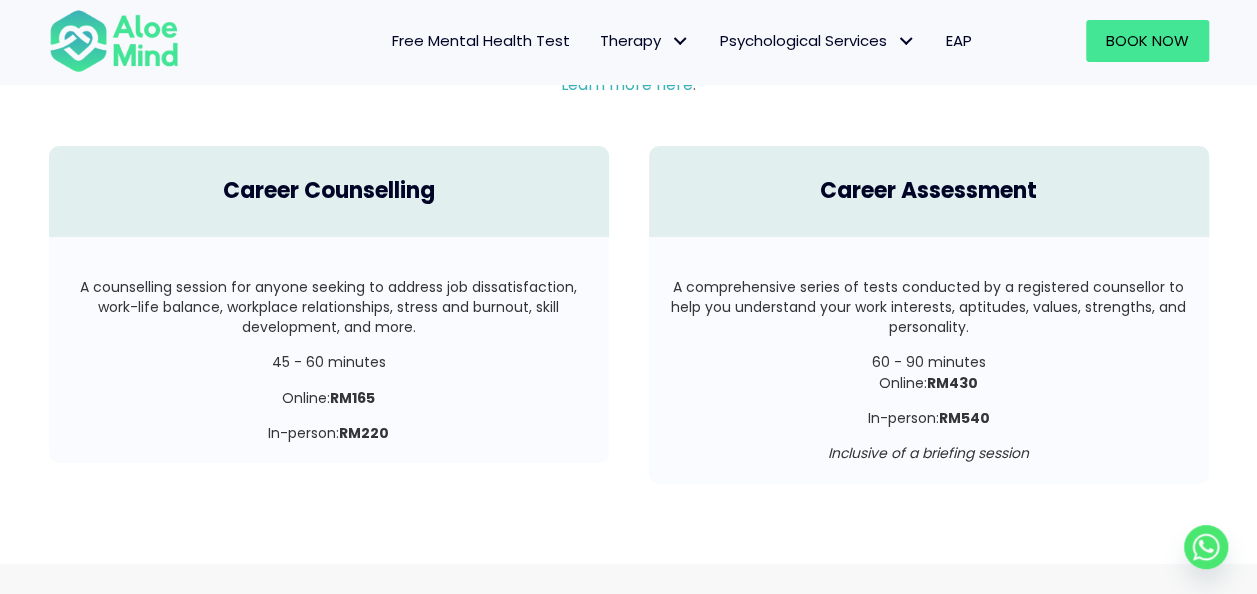 scroll, scrollTop: 3701, scrollLeft: 0, axis: vertical 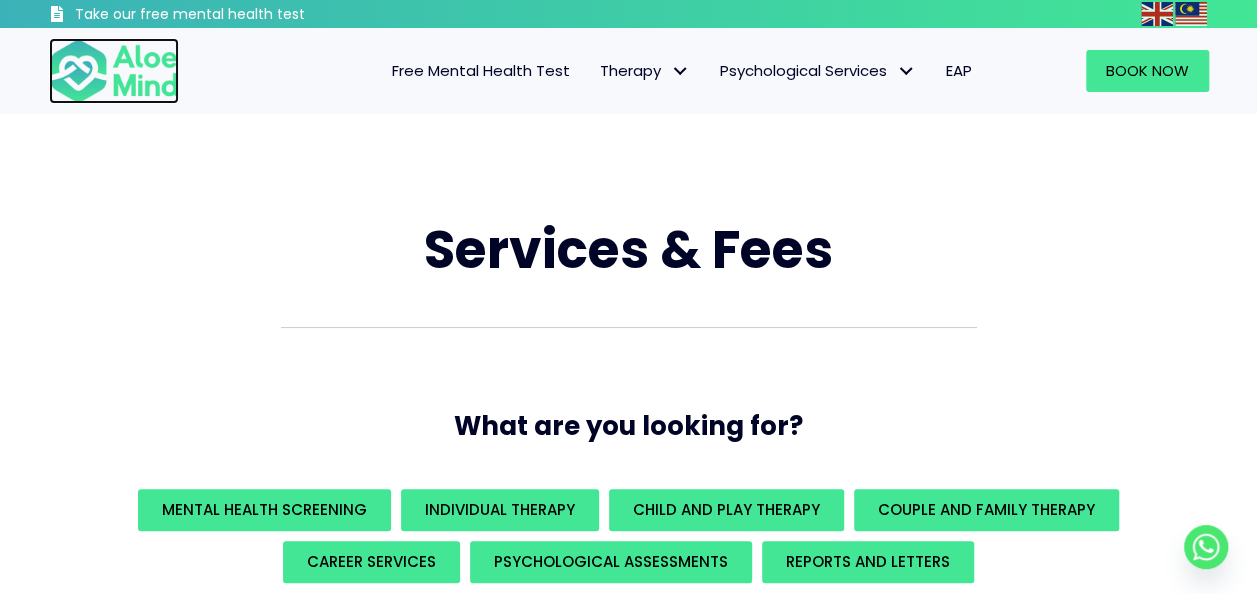 click at bounding box center [114, 71] 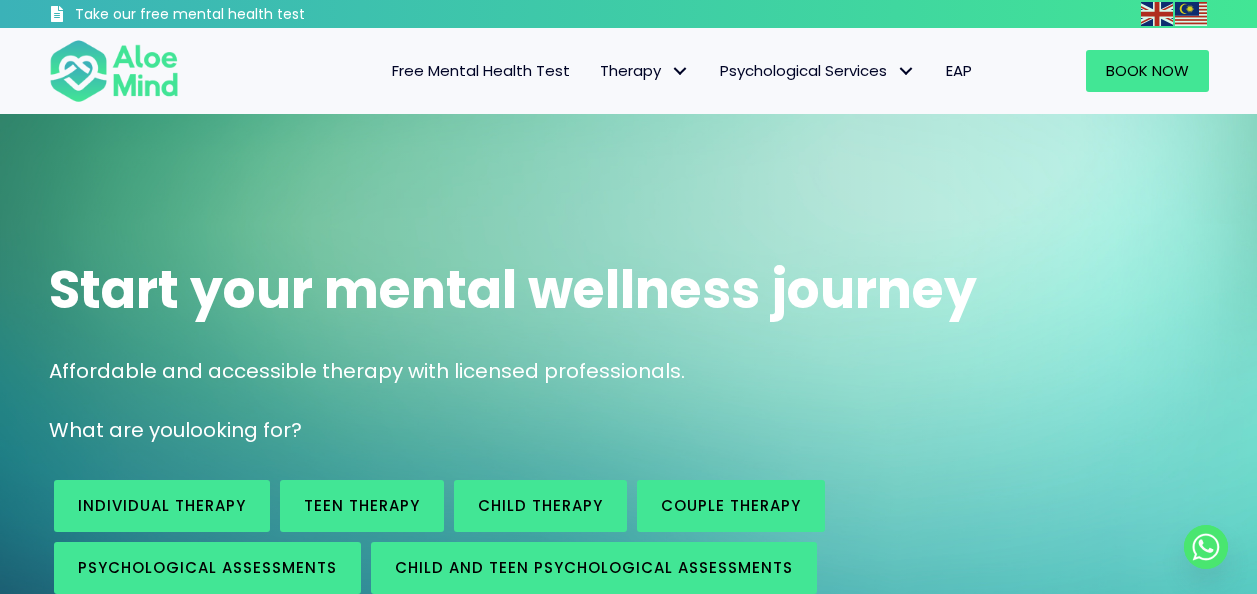 scroll, scrollTop: 0, scrollLeft: 0, axis: both 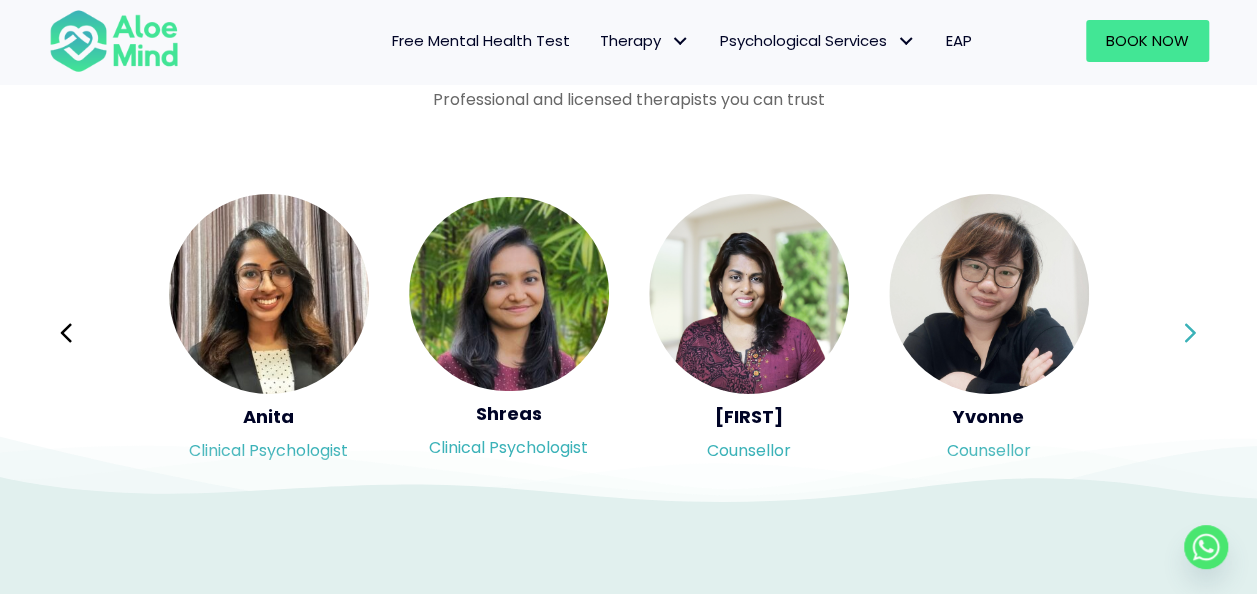 click 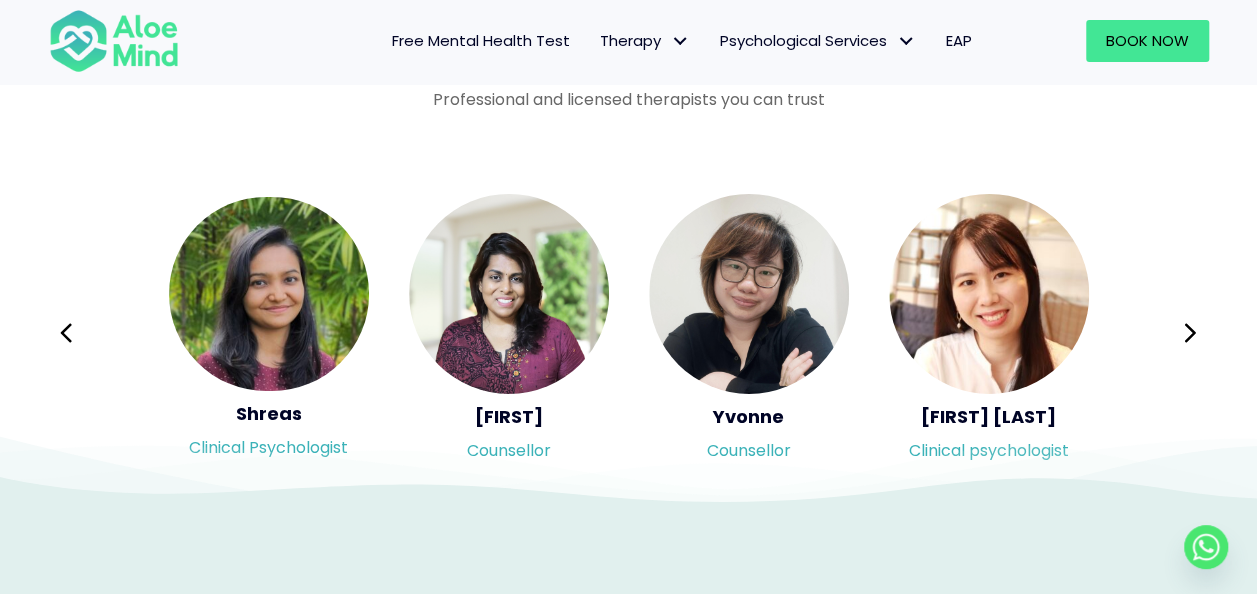 click on "Next" at bounding box center (1191, 333) 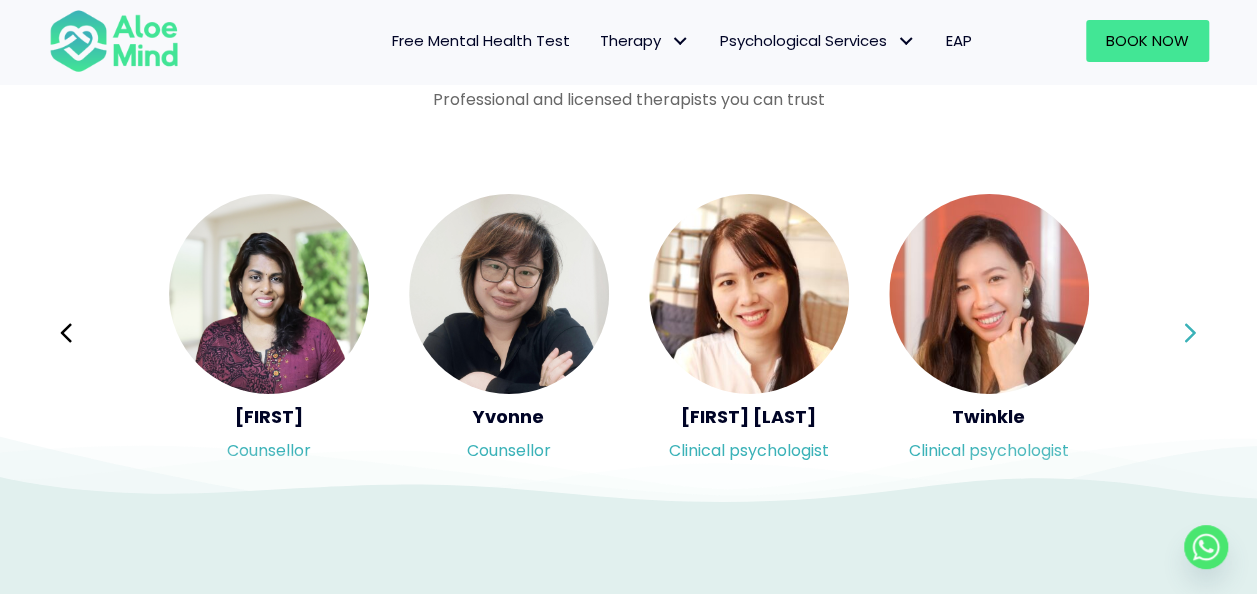 click 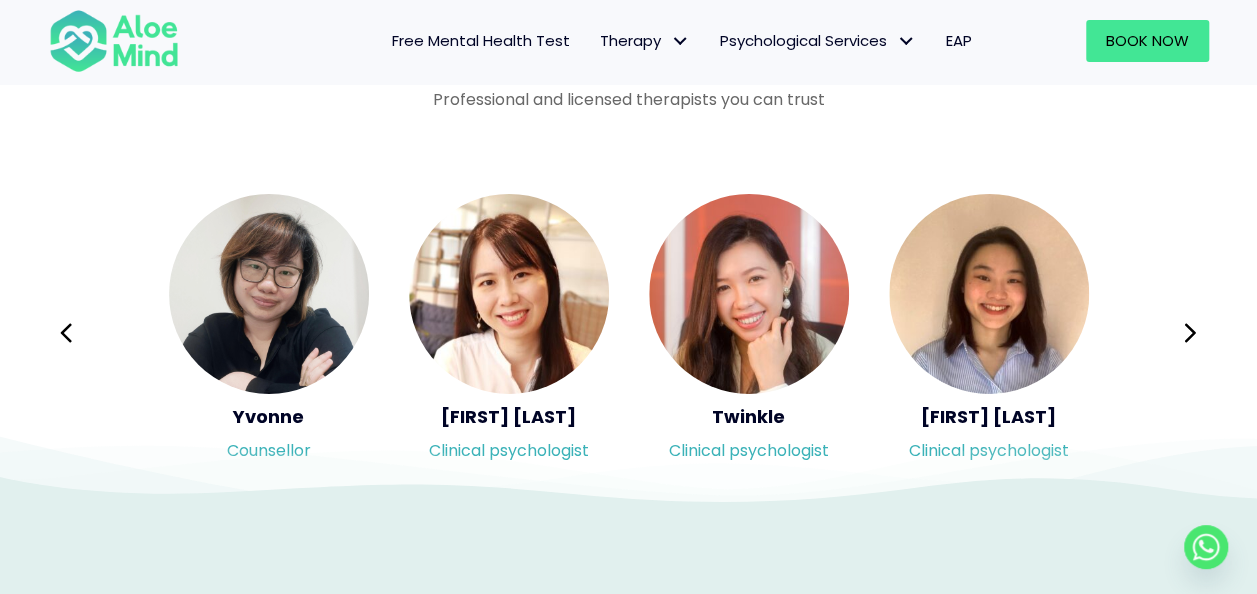 click on "Syndy Clinical psychologist
Diveena Clinical psychologist
Elynna Counsellor
Emelyne Counsellor" at bounding box center (629, 333) 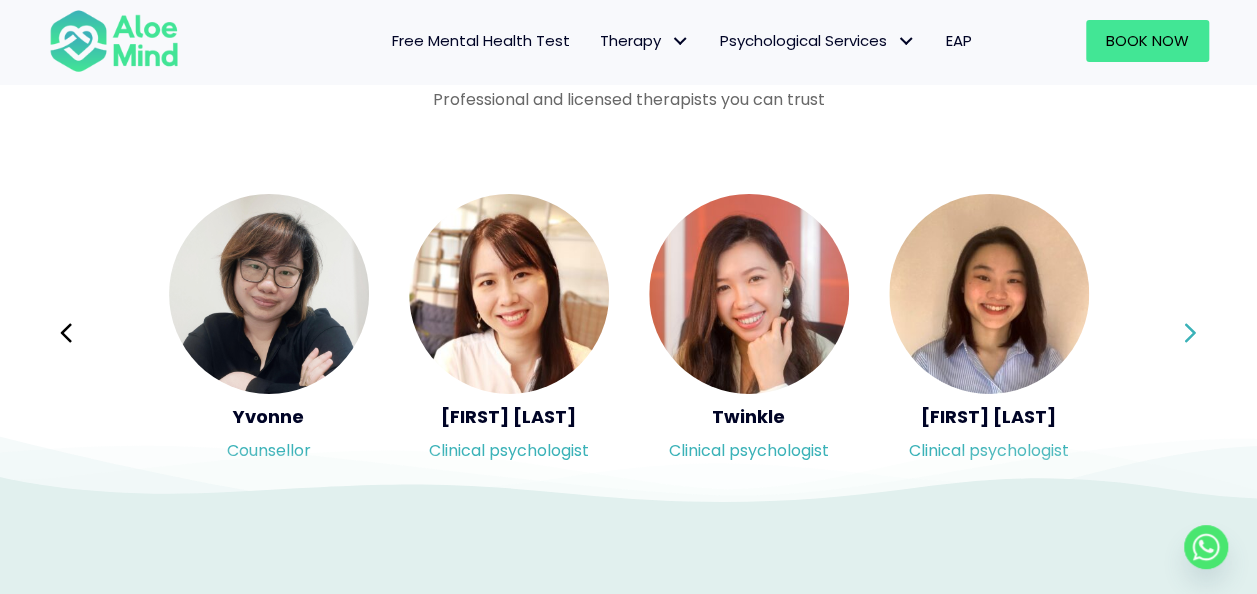 click on "Next" at bounding box center (1191, 333) 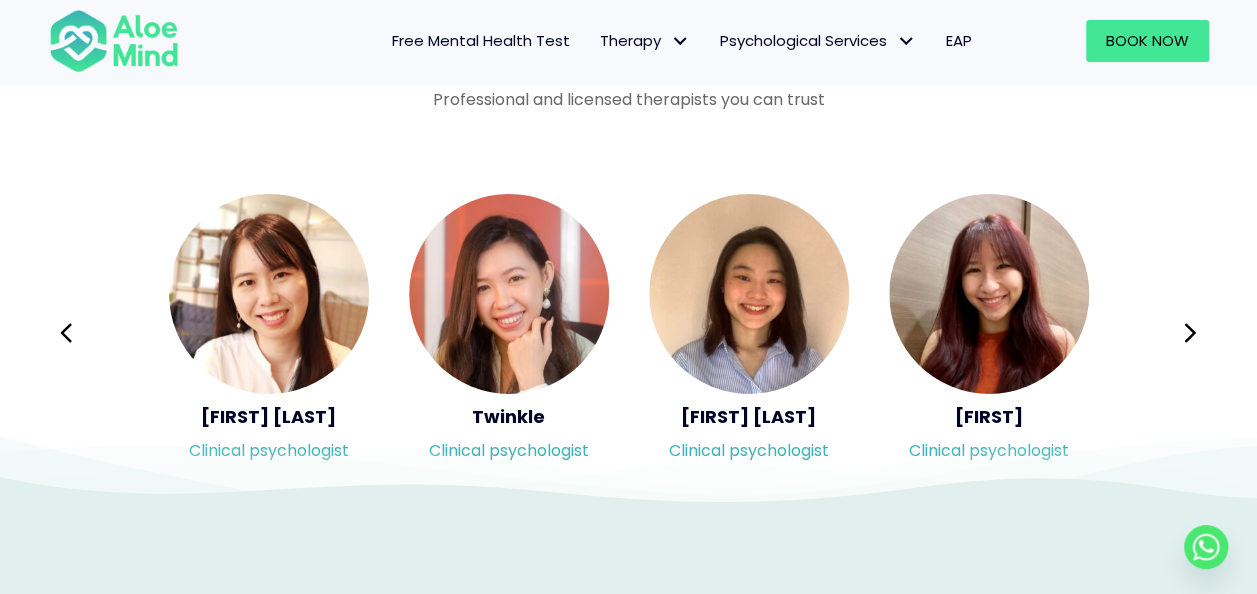 click on "Syndy Clinical psychologist
Diveena Clinical psychologist
Elynna Counsellor
Emelyne Counsellor" at bounding box center (629, 333) 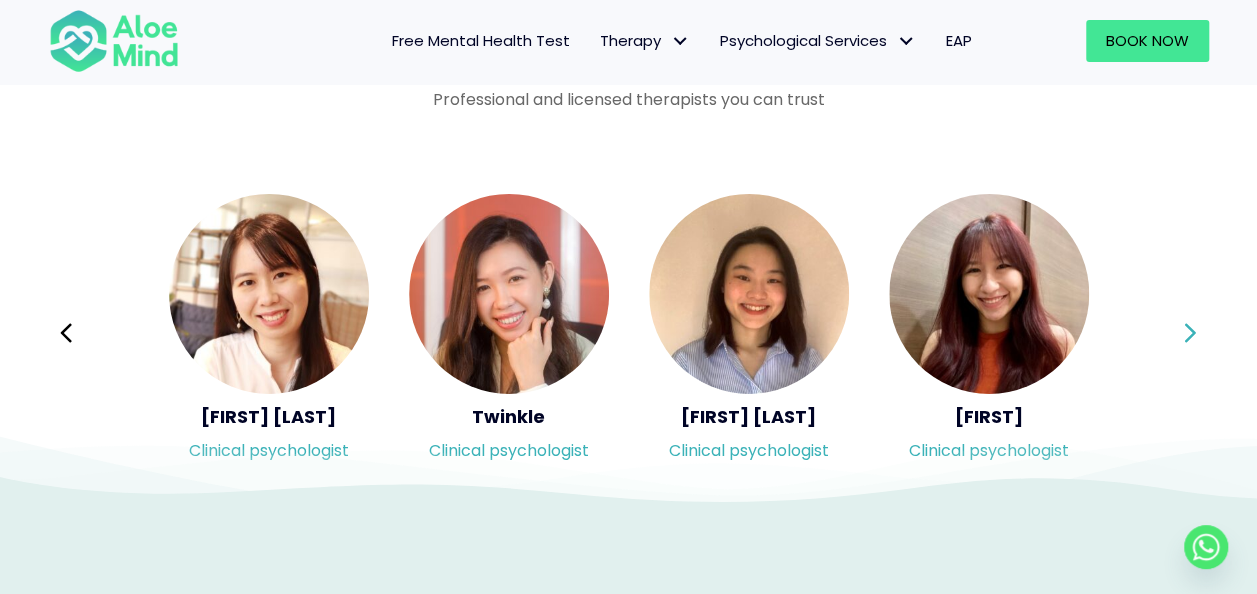 click 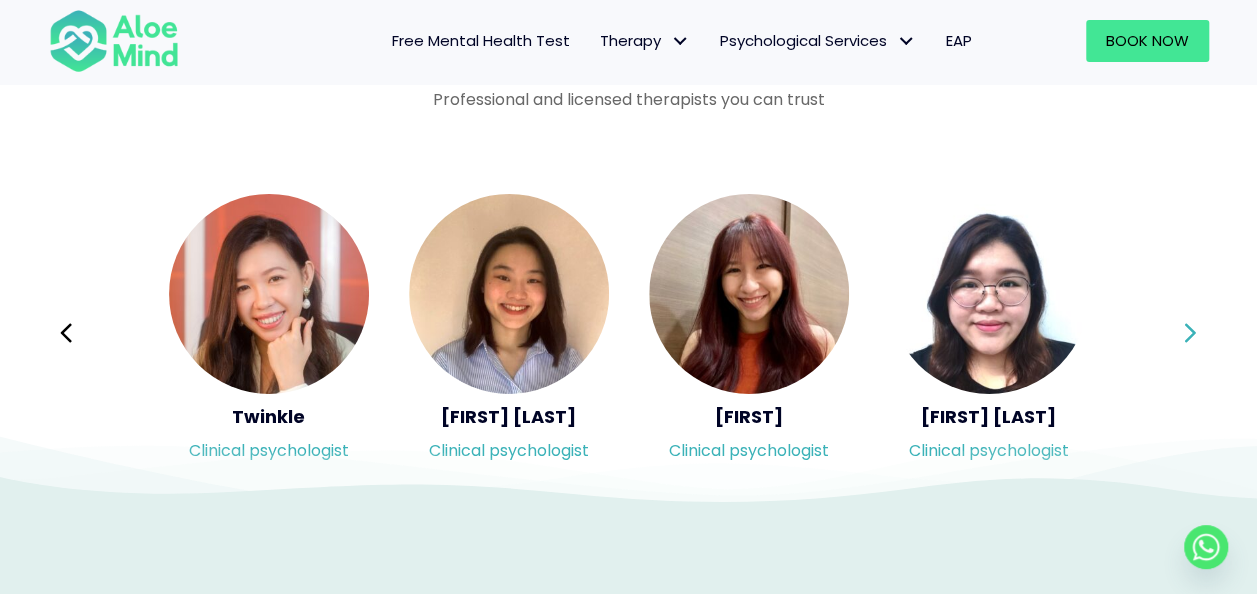click 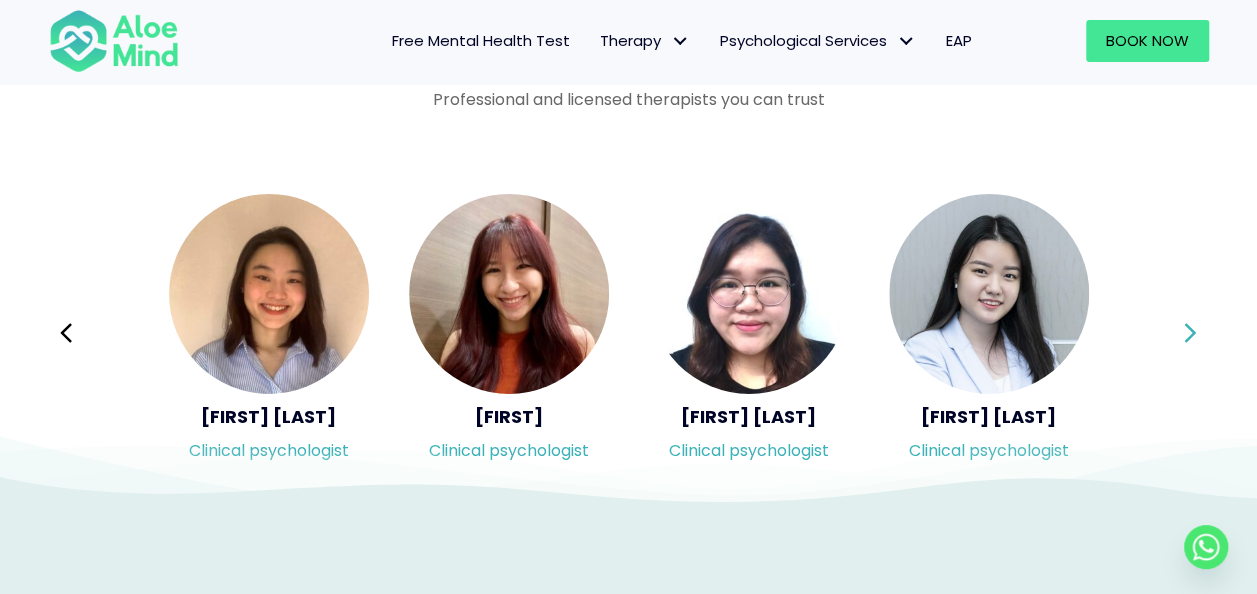 click 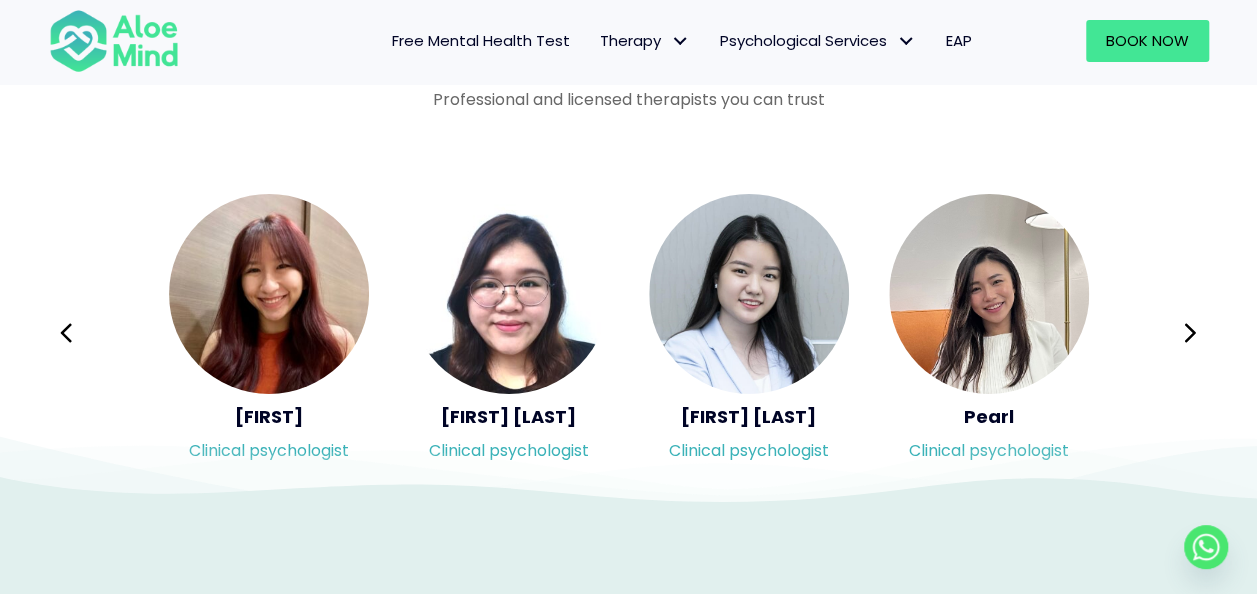 click on "Syndy Clinical psychologist
Diveena Clinical psychologist
Elynna Counsellor
Emelyne Counsellor" at bounding box center [629, 333] 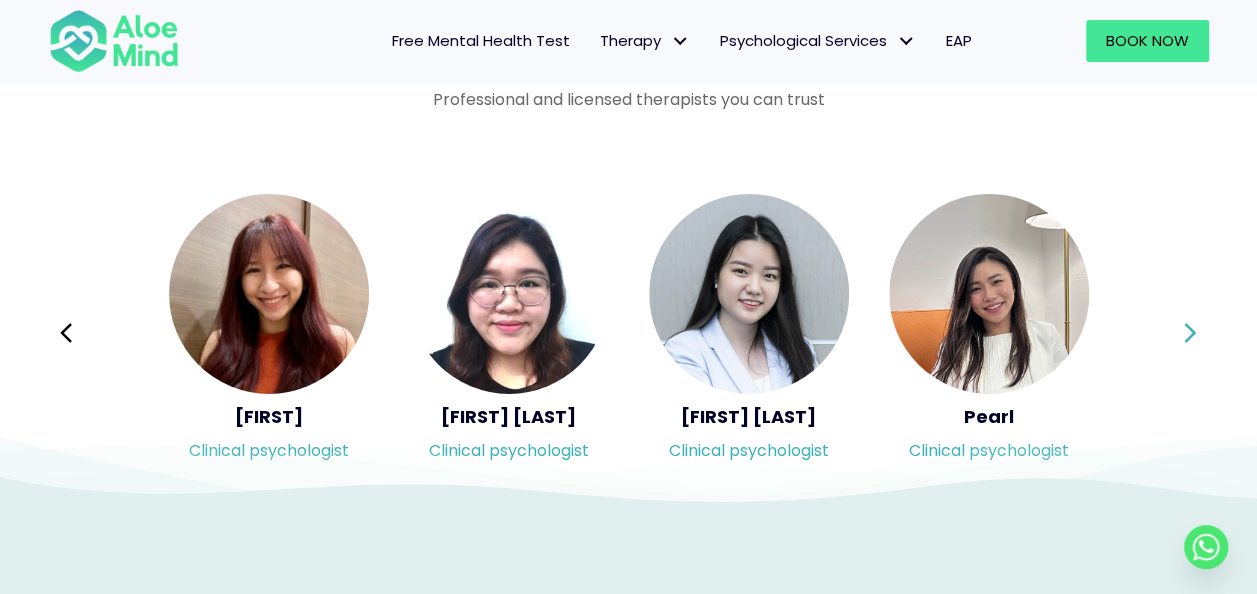 click on "Next" at bounding box center (1191, 333) 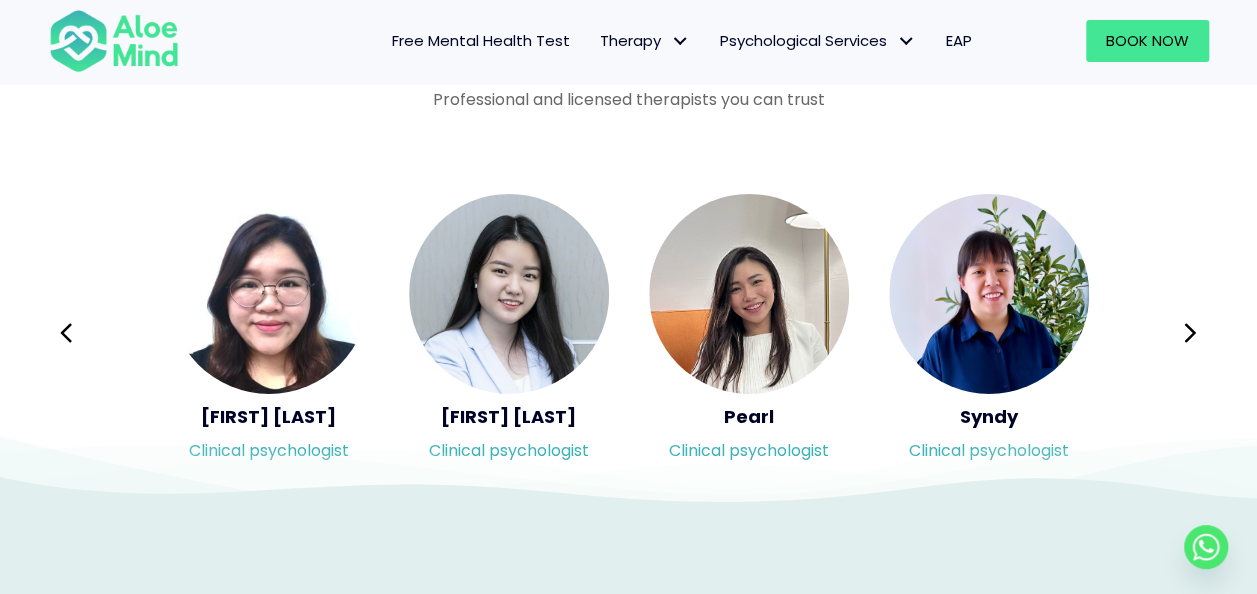 click on "Next" at bounding box center (1191, 333) 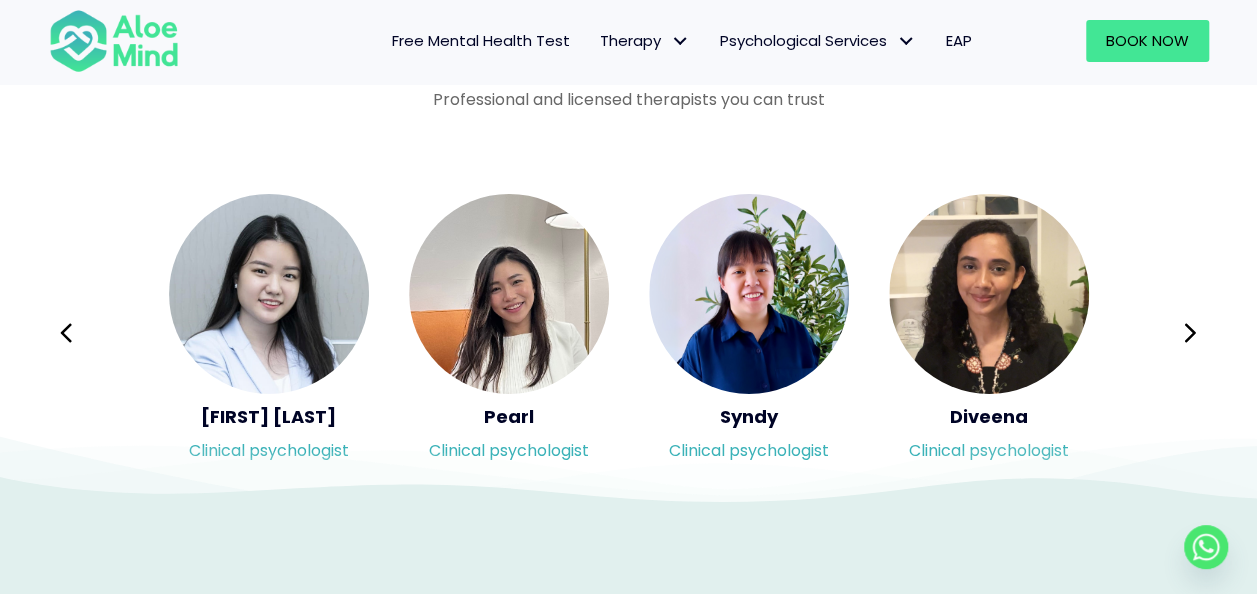click on "Syndy Clinical psychologist
Diveena Clinical psychologist
Elynna Counsellor
Emelyne Counsellor" at bounding box center (629, 333) 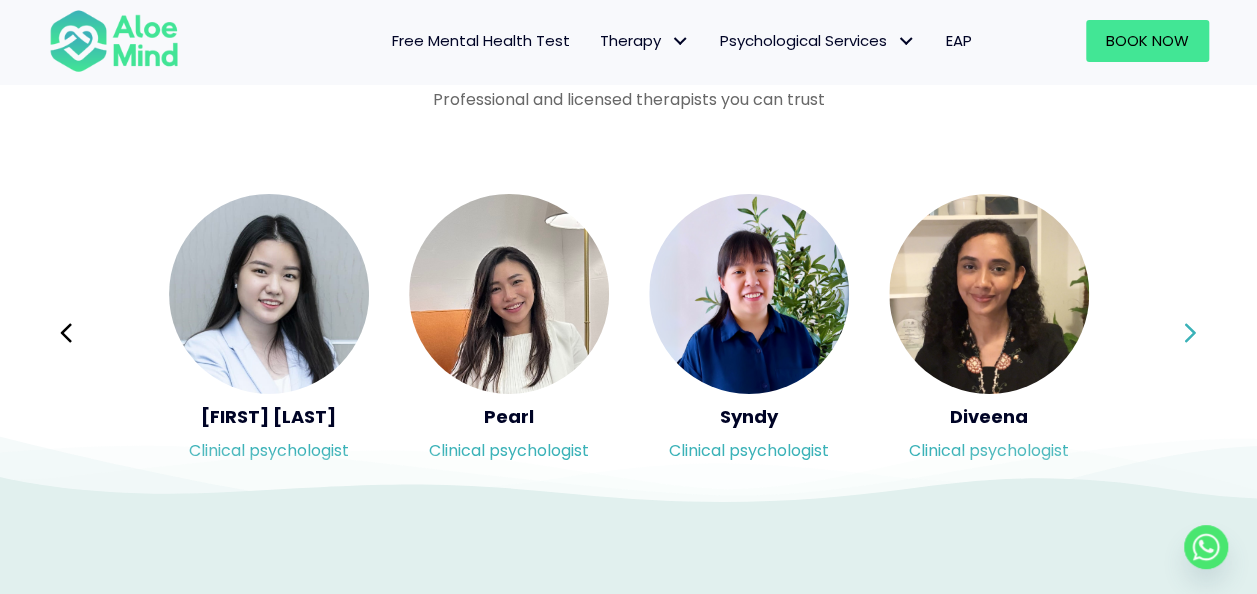click 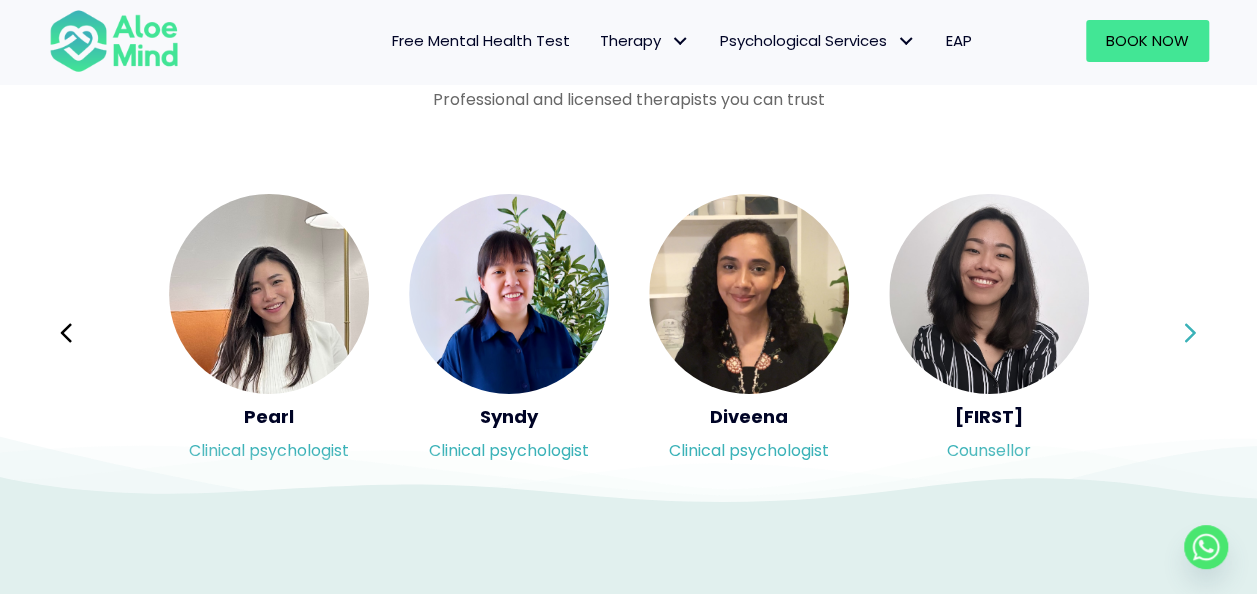 click on "Next" at bounding box center (1191, 333) 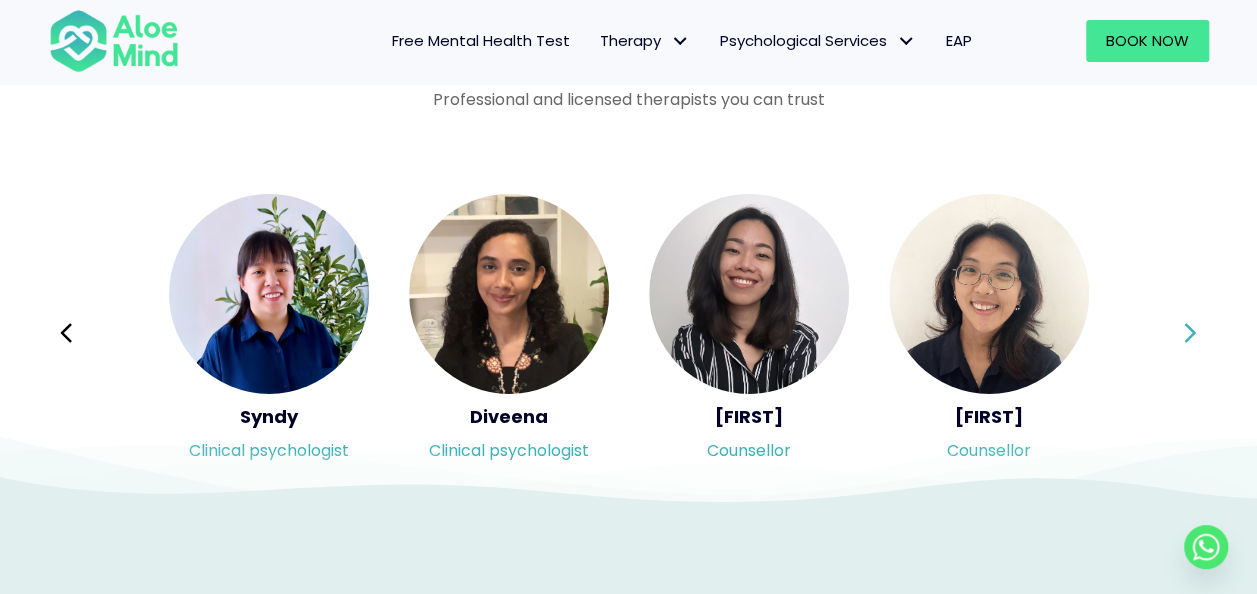 click 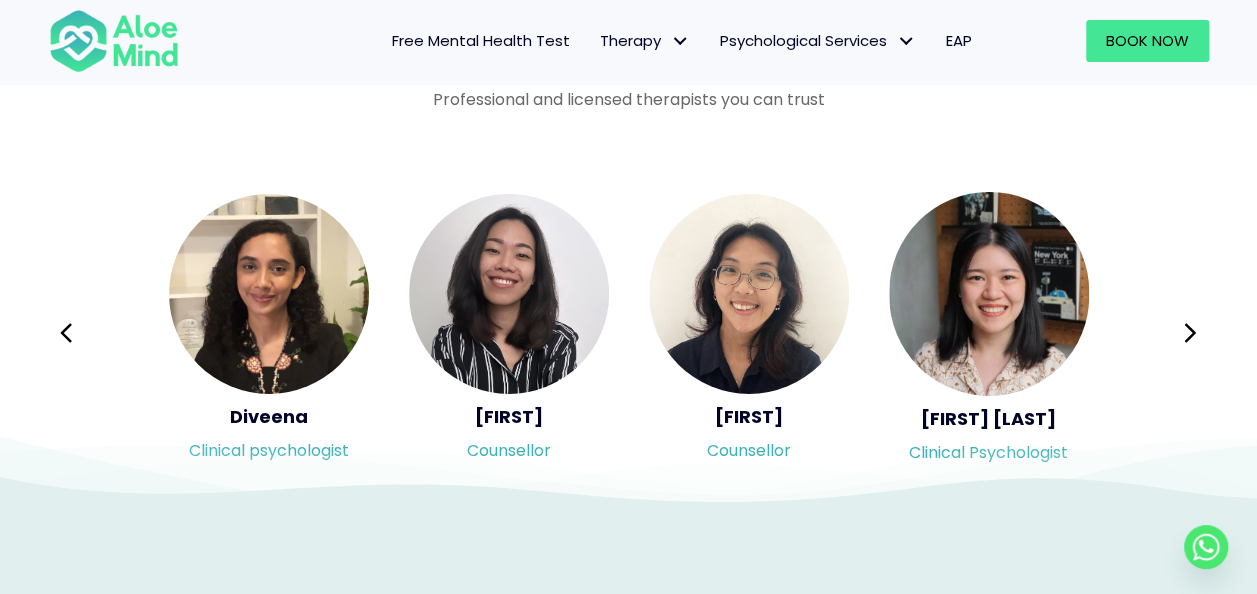click on "Syndy Clinical psychologist
Diveena Clinical psychologist
Elynna Counsellor
Emelyne Counsellor" at bounding box center [629, 333] 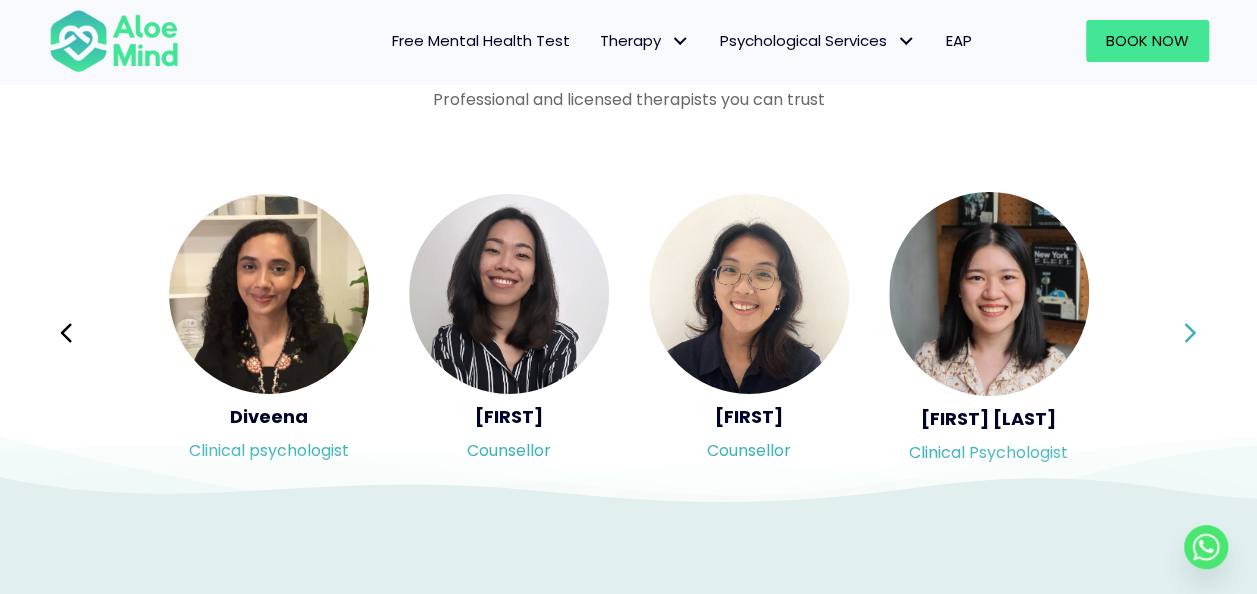 click 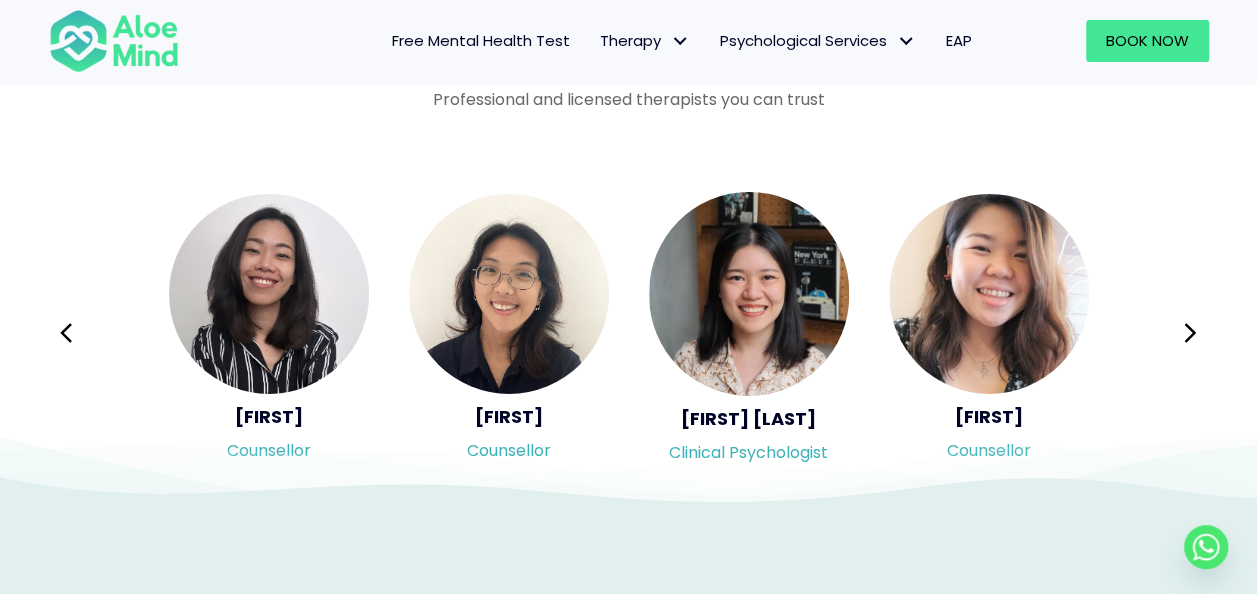 click on "Syndy Clinical psychologist
Diveena Clinical psychologist
Elynna Counsellor
Emelyne Counsellor" at bounding box center (629, 333) 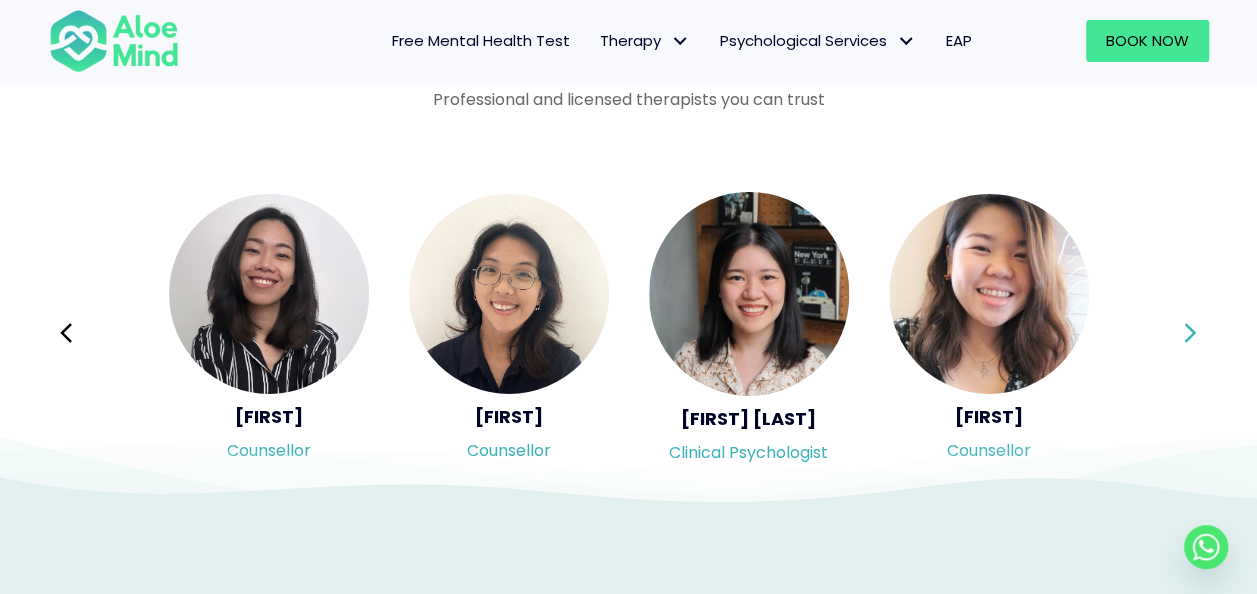 click 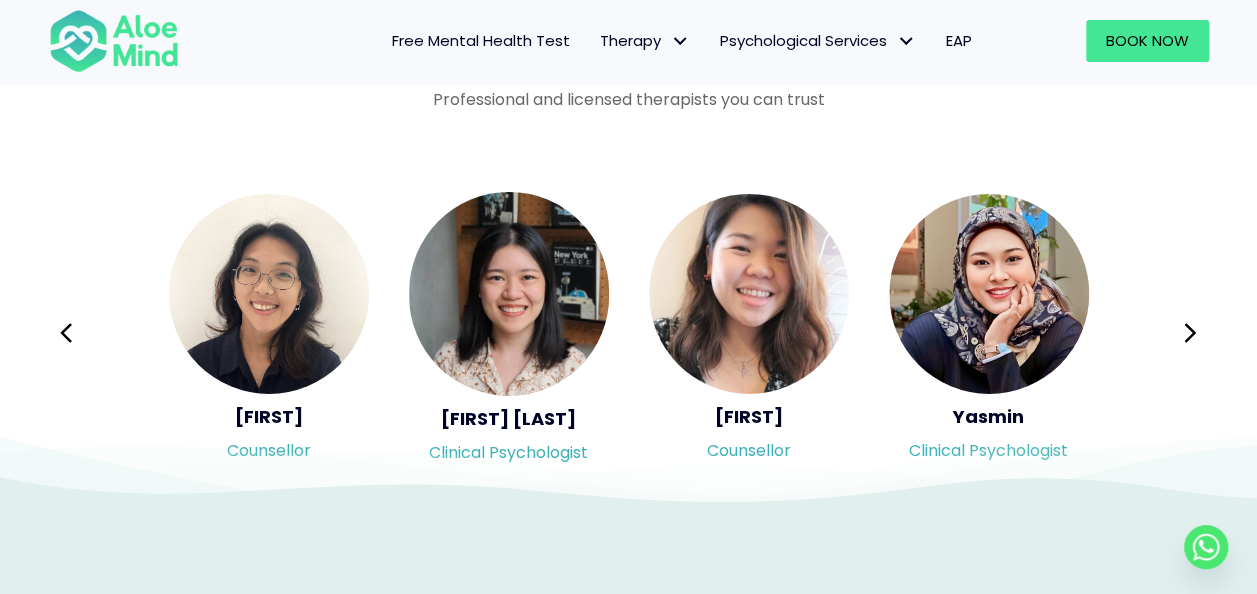 click 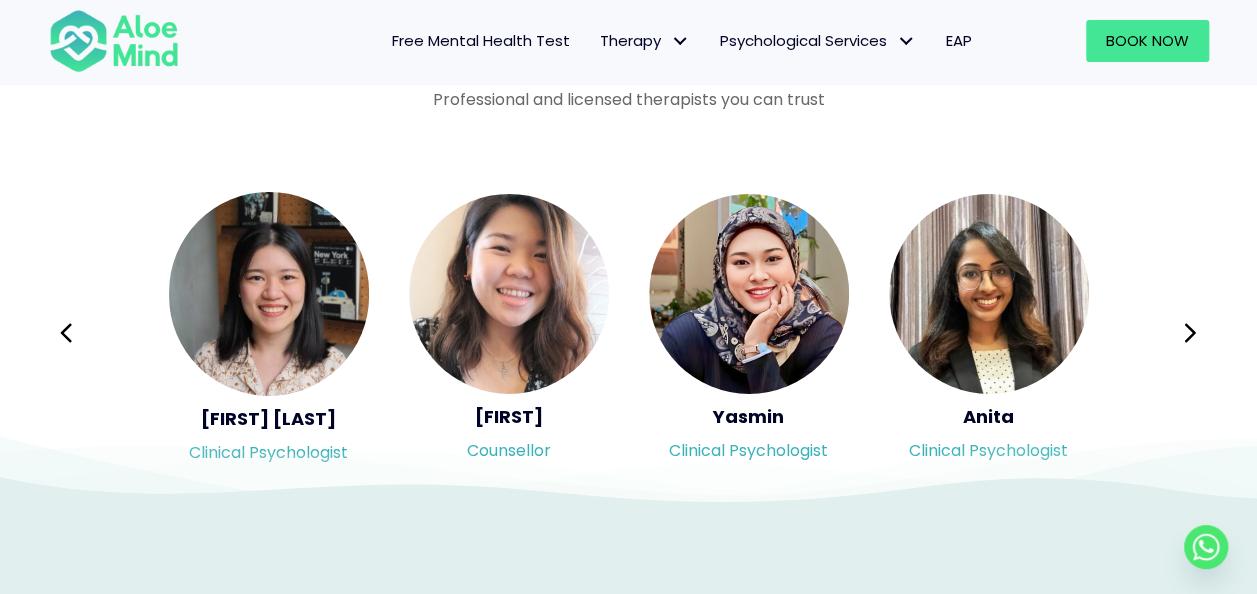 click 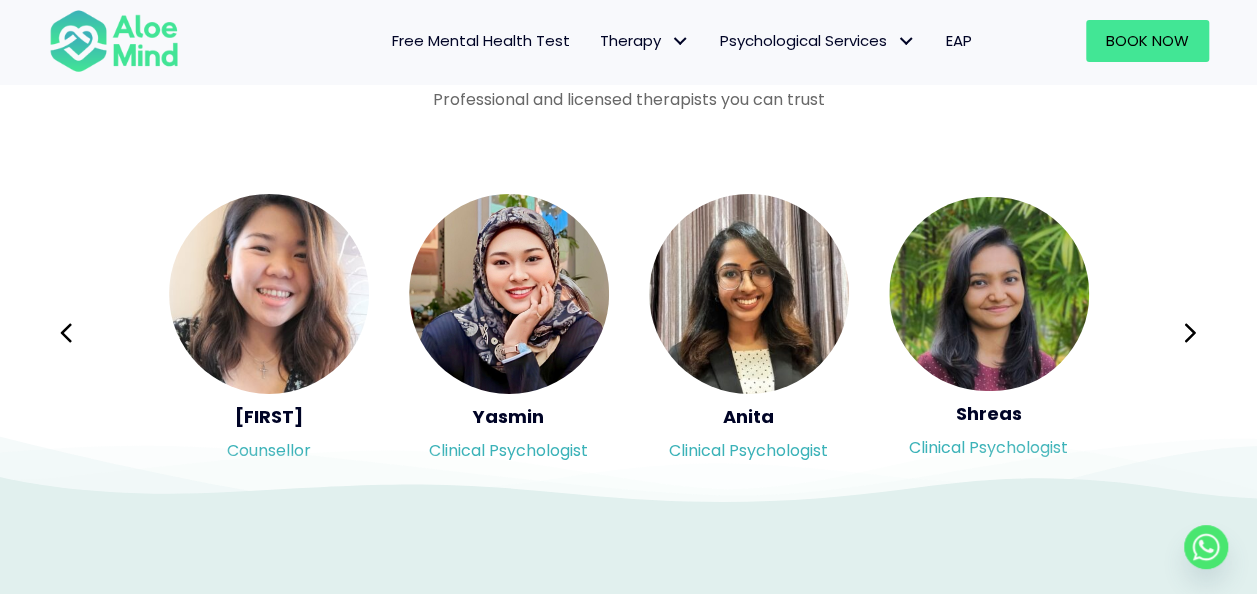click on "Syndy Clinical psychologist
Diveena Clinical psychologist
Elynna Counsellor
Emelyne Counsellor" at bounding box center [629, 333] 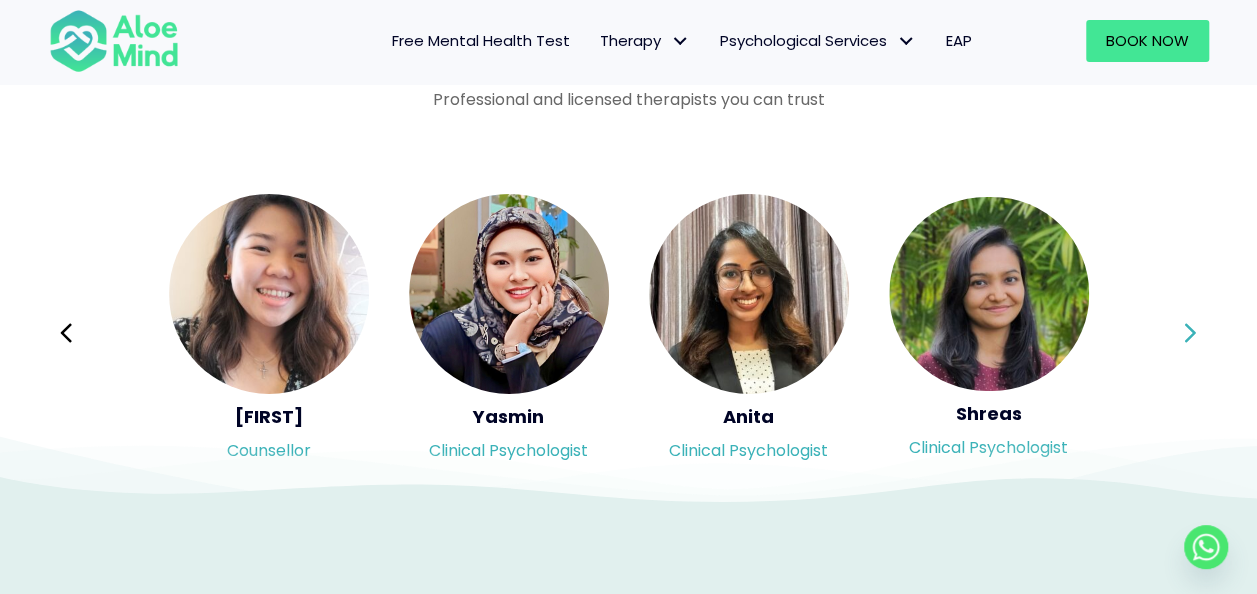 click on "Syndy Clinical psychologist
Diveena Clinical psychologist
Elynna Counsellor
Emelyne Counsellor" at bounding box center (629, 333) 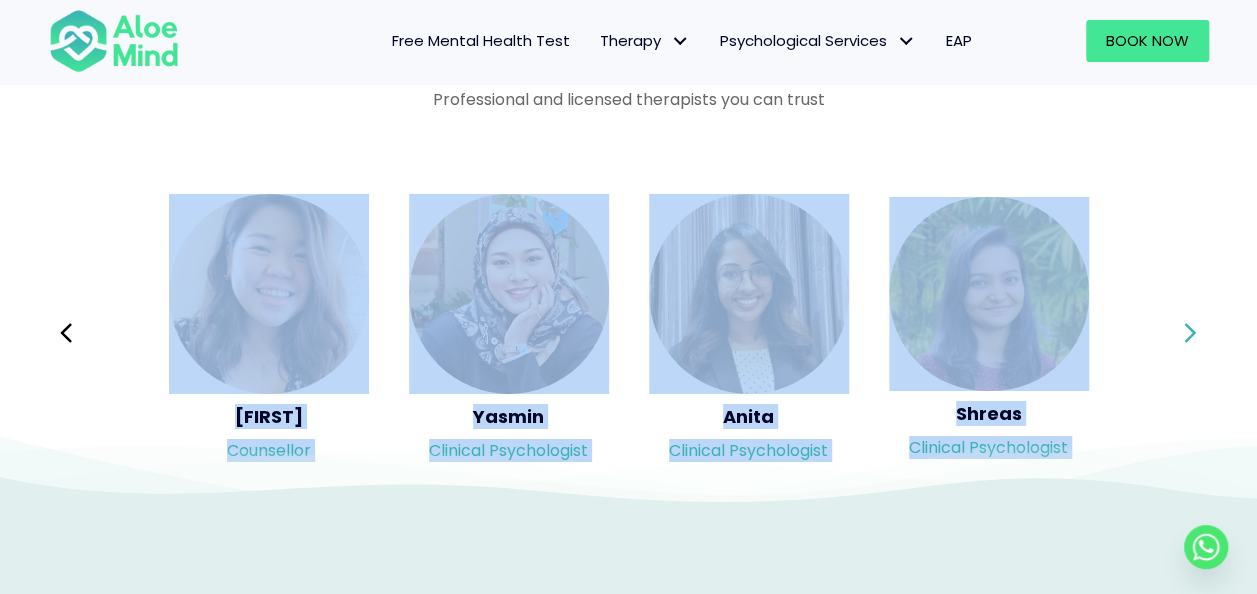 click 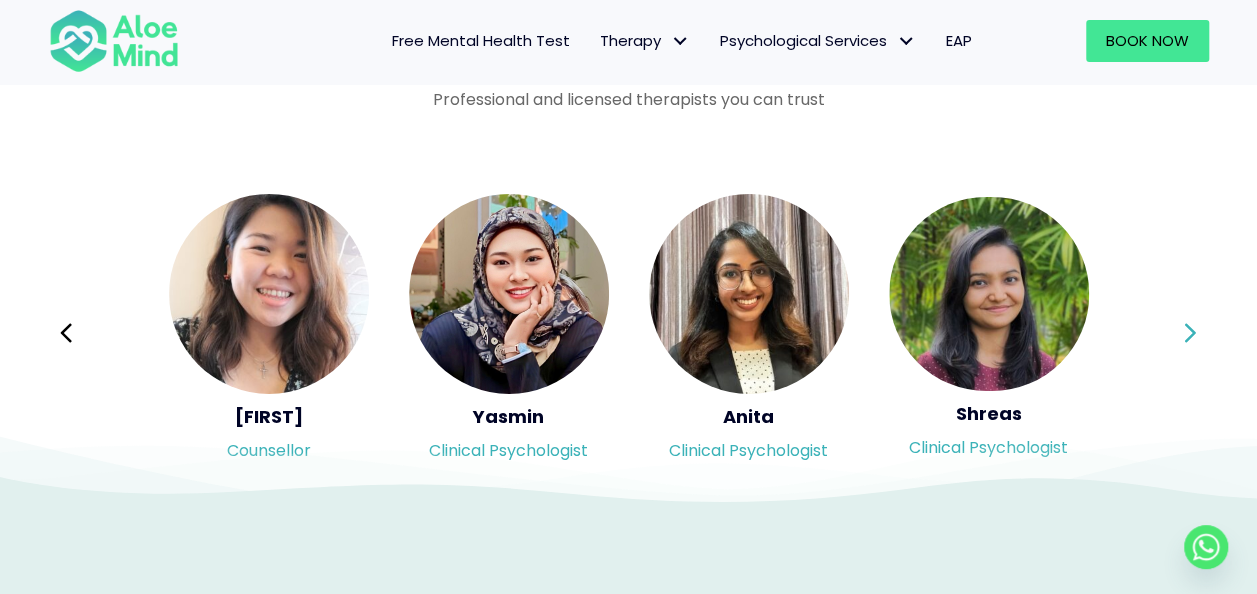 click on "Syndy Clinical psychologist
Diveena Clinical psychologist
Elynna Counsellor
Emelyne Counsellor" at bounding box center [629, 333] 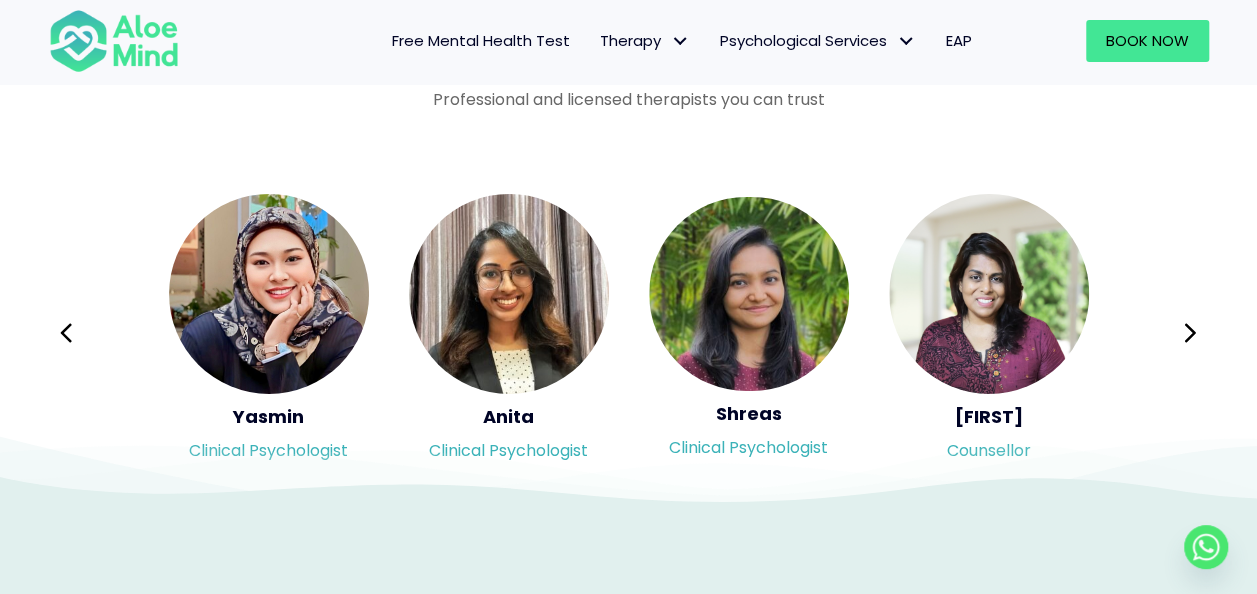 click on "Syndy Clinical psychologist
Diveena Clinical psychologist
Elynna Counsellor
Emelyne Counsellor" at bounding box center [629, 333] 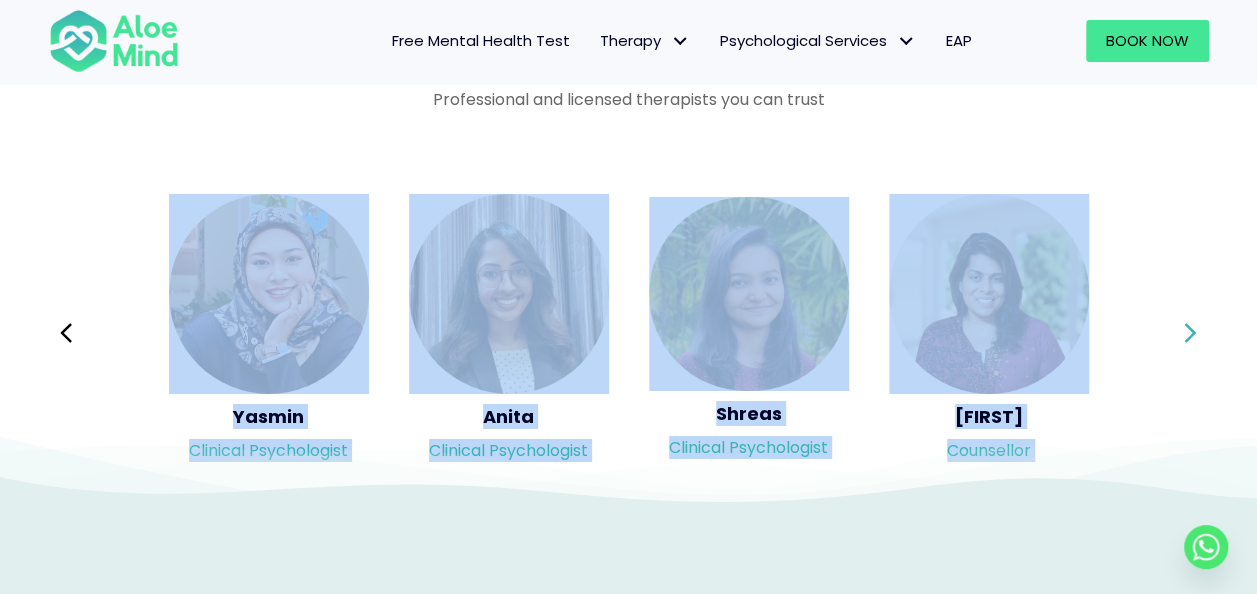 click on "Syndy Clinical psychologist
Diveena Clinical psychologist
Elynna Counsellor
Emelyne Counsellor" at bounding box center [629, 333] 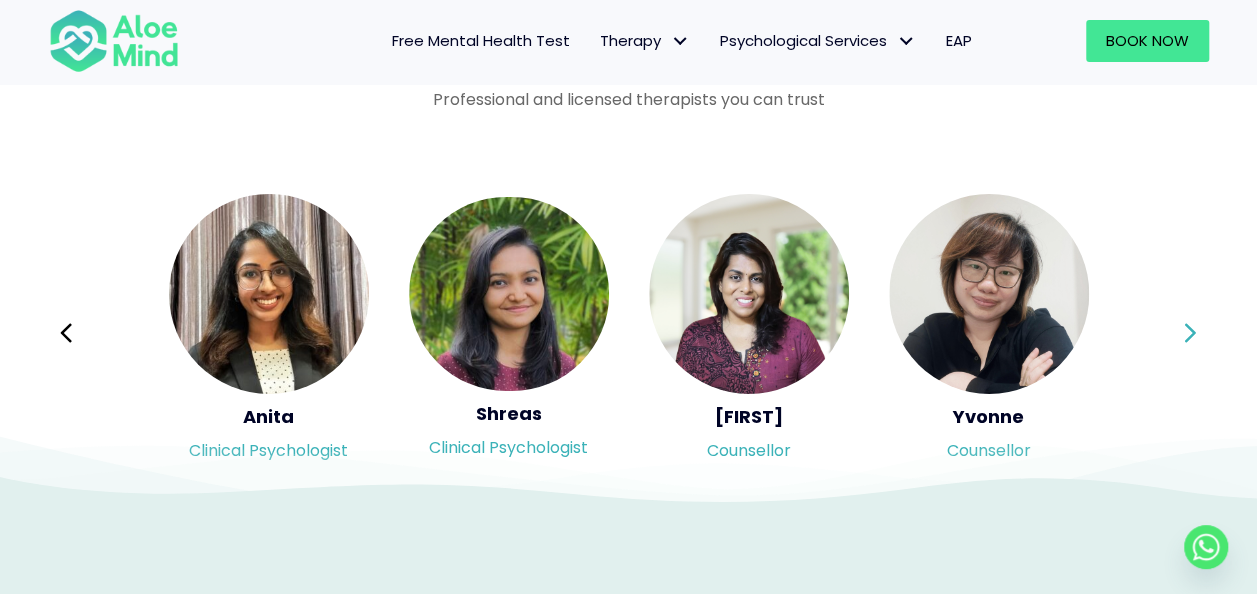 click on "Syndy Clinical psychologist
Diveena Clinical psychologist
Elynna Counsellor
Emelyne Counsellor" at bounding box center (629, 333) 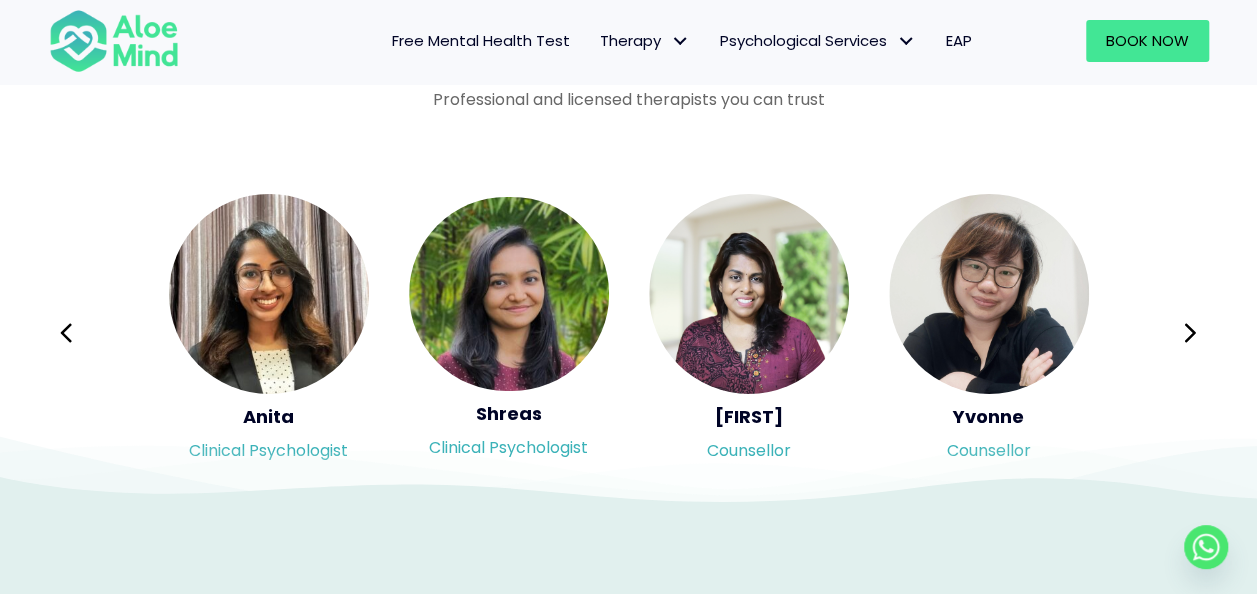 click on "Syndy Clinical psychologist
Diveena Clinical psychologist
Elynna Counsellor
Emelyne Counsellor" at bounding box center [629, 333] 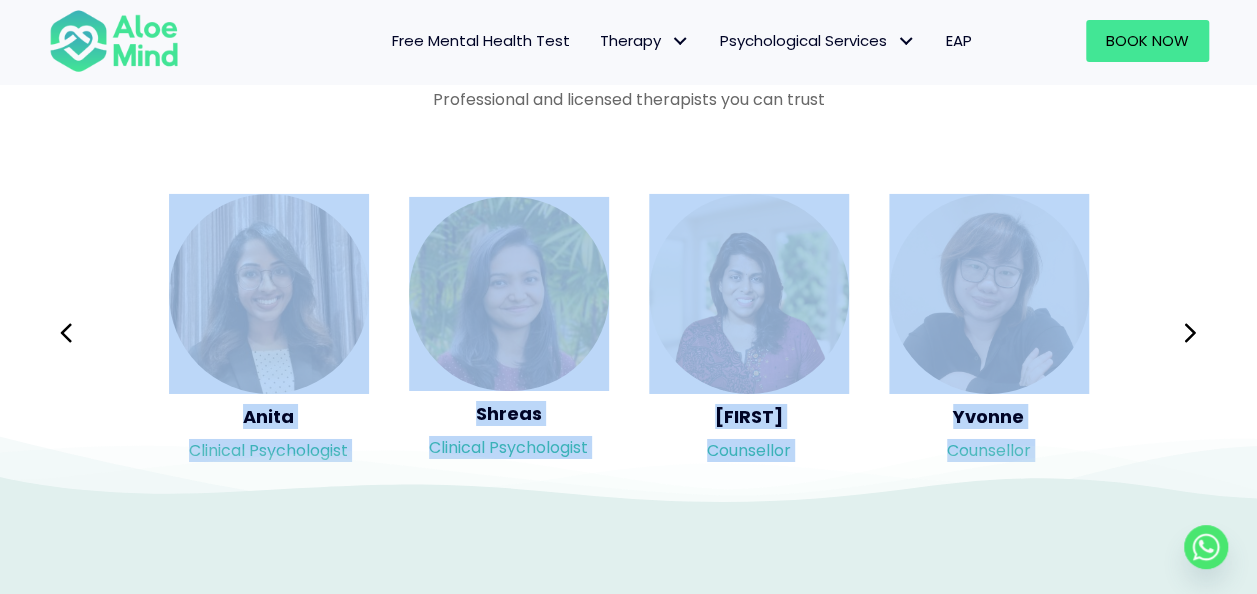 click on "Syndy Clinical psychologist
Diveena Clinical psychologist
Elynna Counsellor
Emelyne Counsellor" at bounding box center [629, 333] 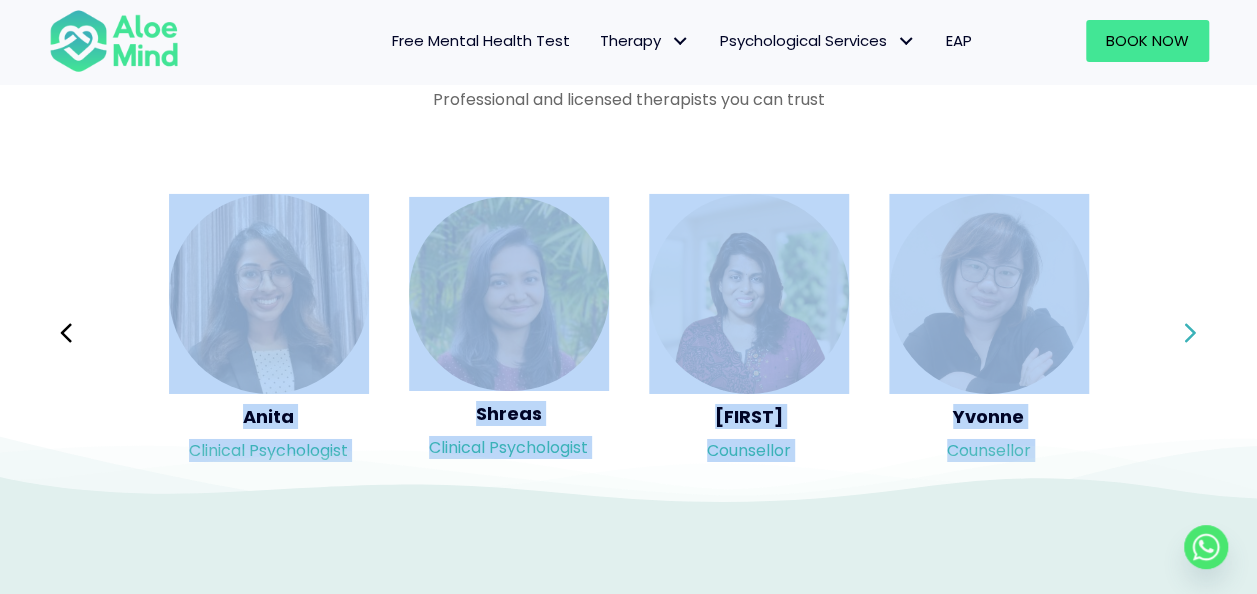 click 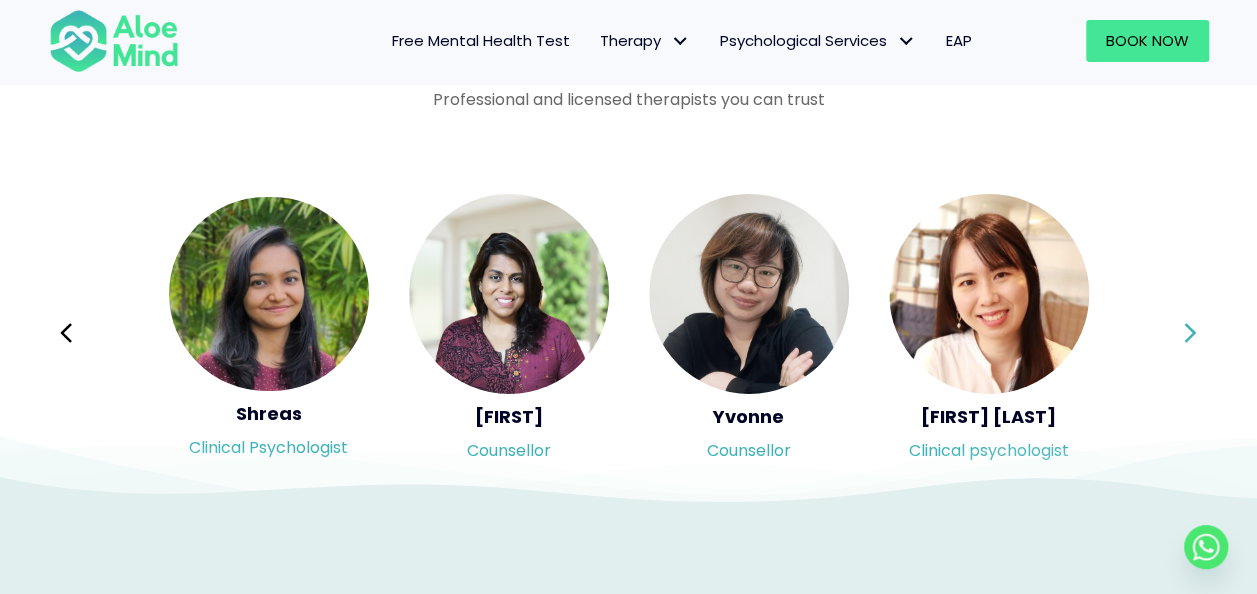 click on "Syndy Clinical psychologist
Diveena Clinical psychologist
Elynna Counsellor
Emelyne Counsellor" at bounding box center [629, 333] 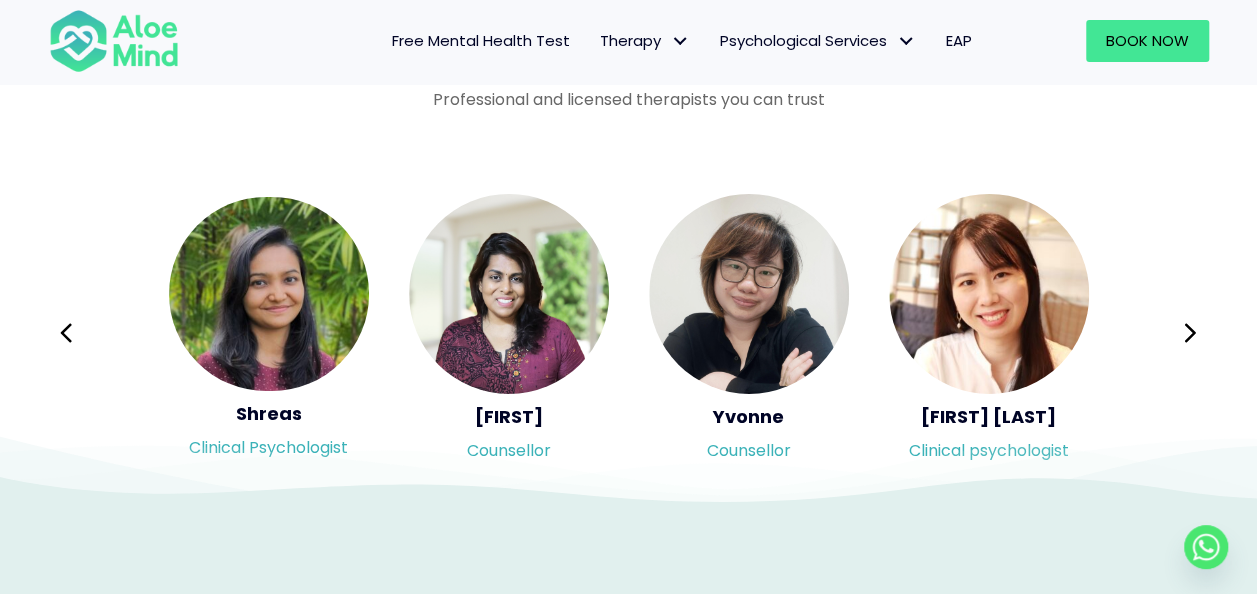 click on "Syndy Clinical psychologist
Diveena Clinical psychologist
Elynna Counsellor
Emelyne Counsellor" at bounding box center [629, 333] 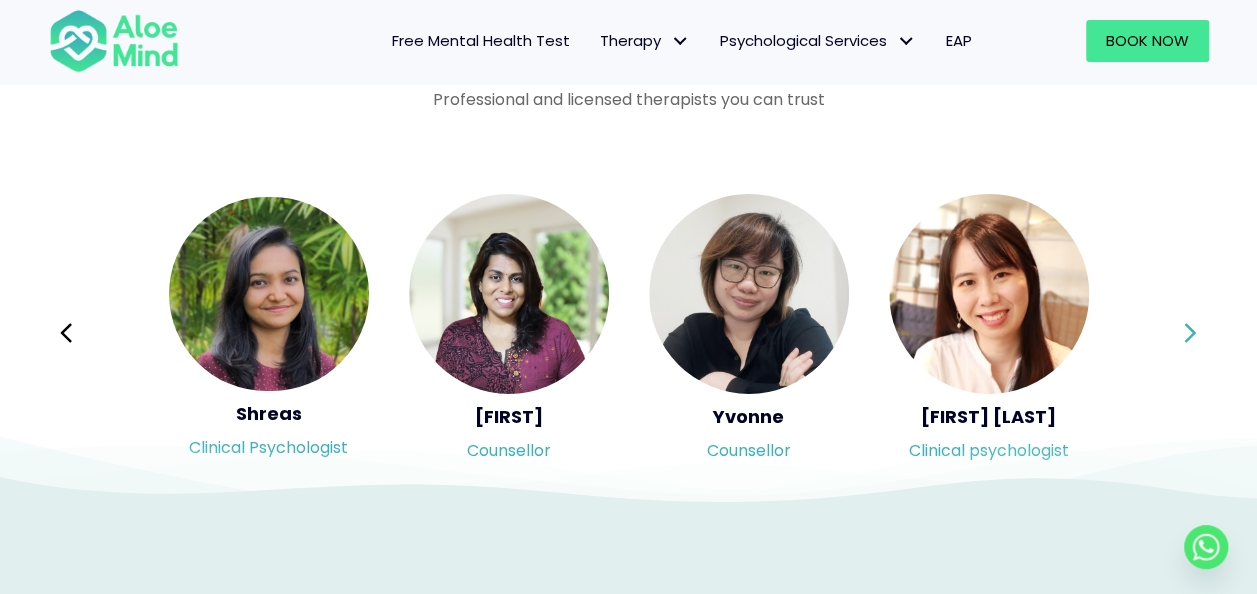 drag, startPoint x: 1187, startPoint y: 332, endPoint x: 1178, endPoint y: 324, distance: 12.0415945 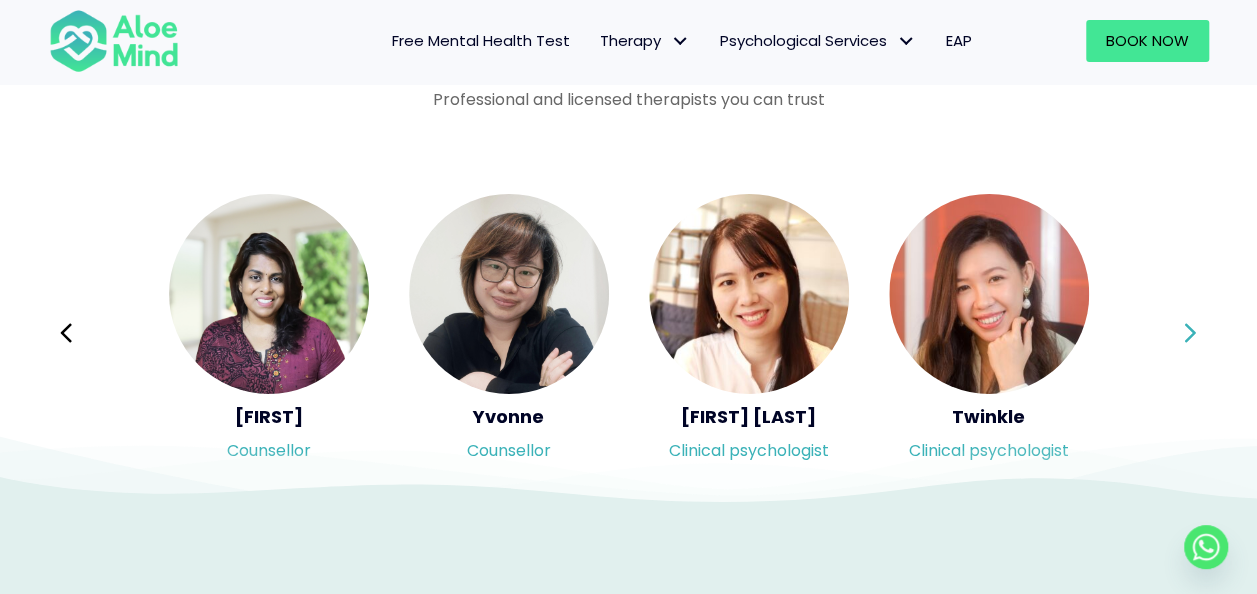 click 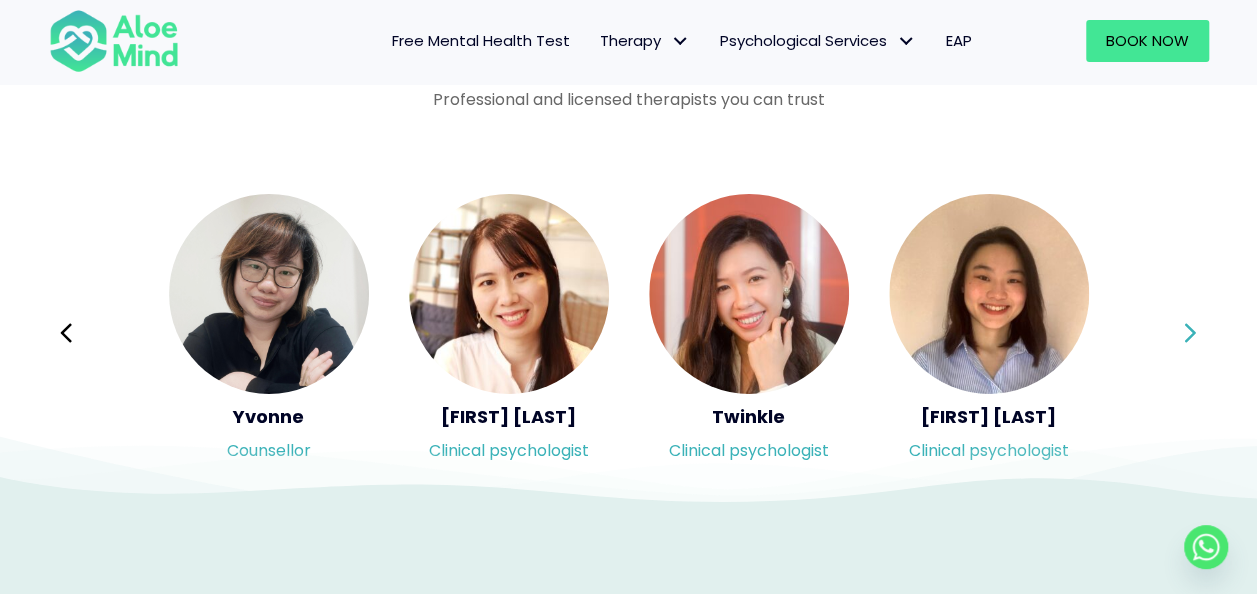 click 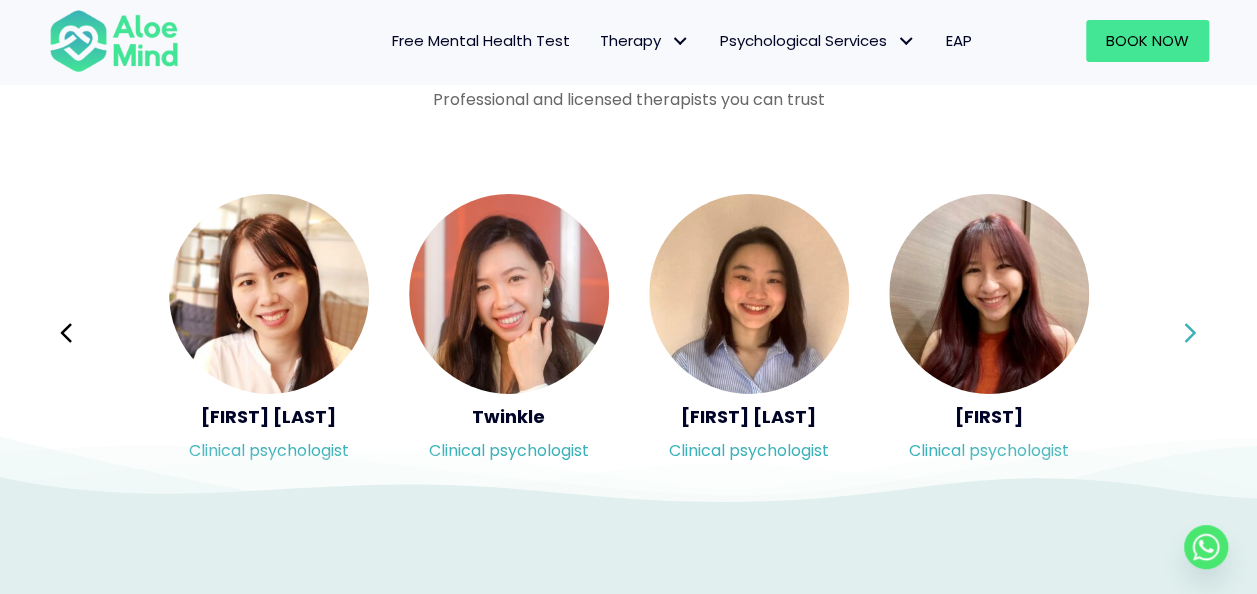click on "Next" at bounding box center (1191, 333) 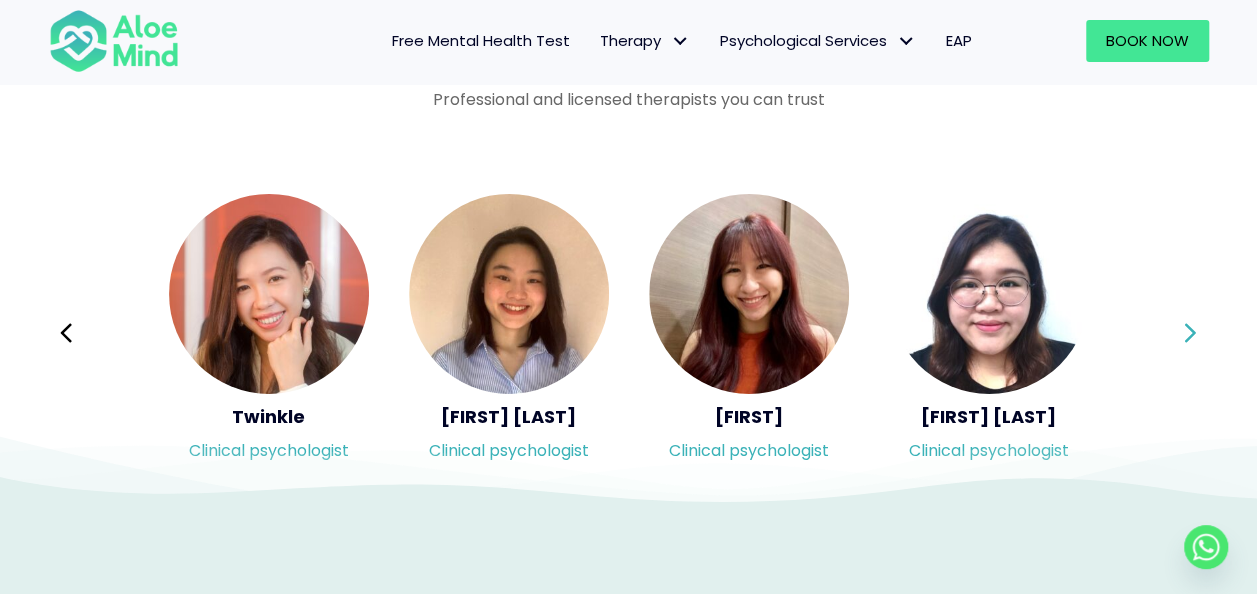 click on "Next" at bounding box center (1191, 333) 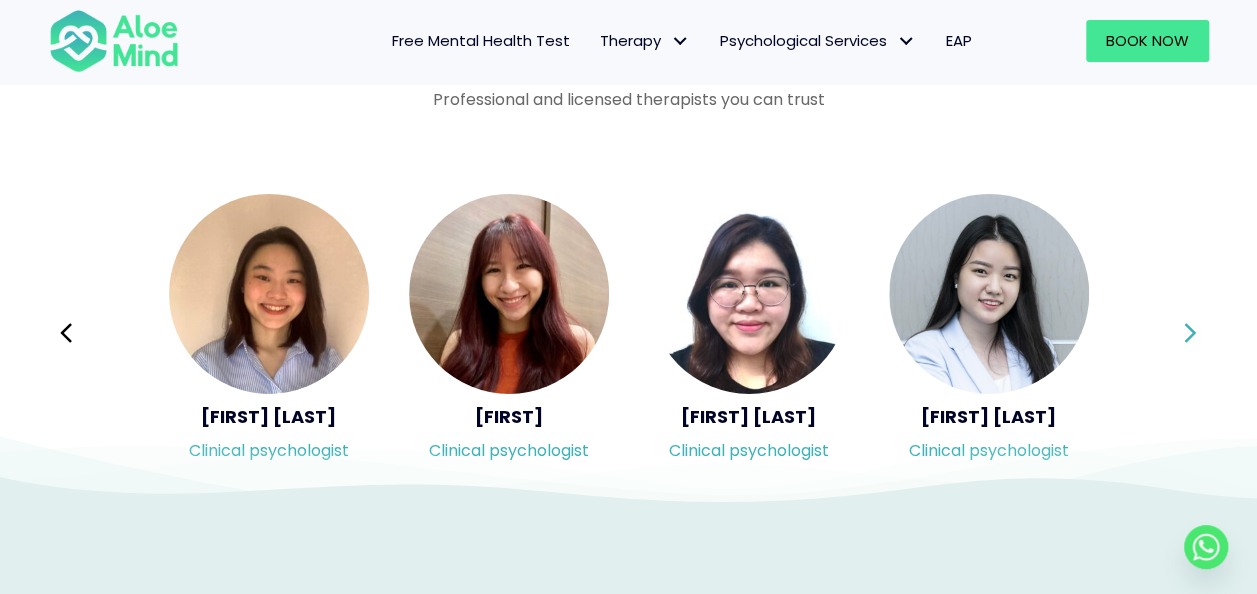 click on "Syndy Clinical psychologist
Diveena Clinical psychologist
Elynna Counsellor
Emelyne Counsellor" at bounding box center [629, 333] 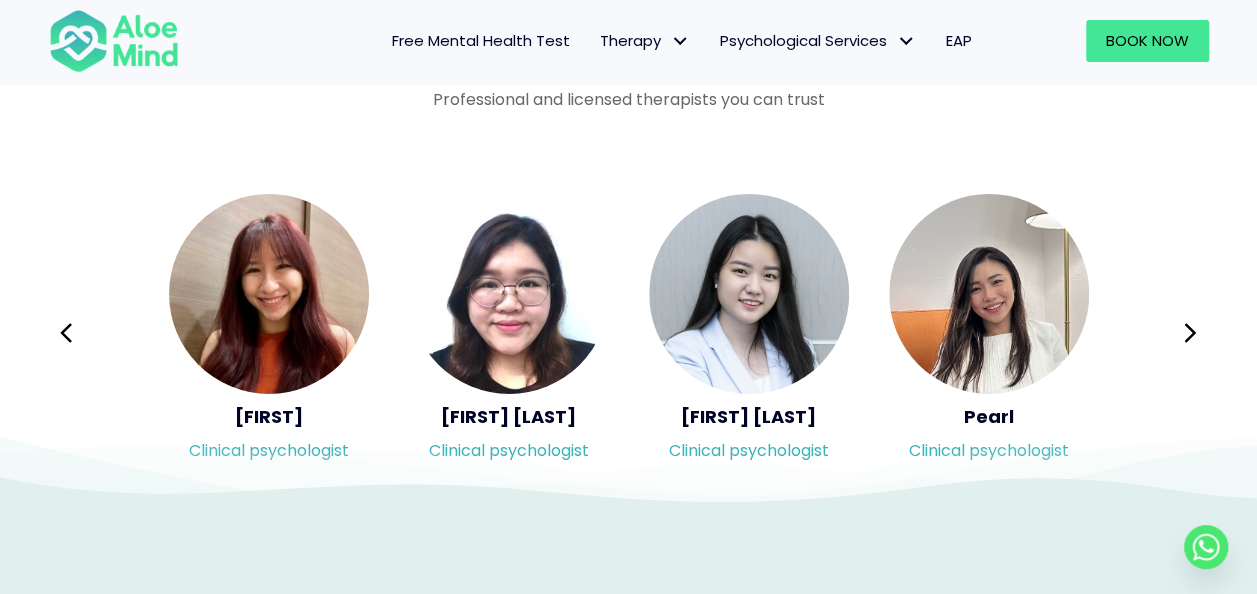 click 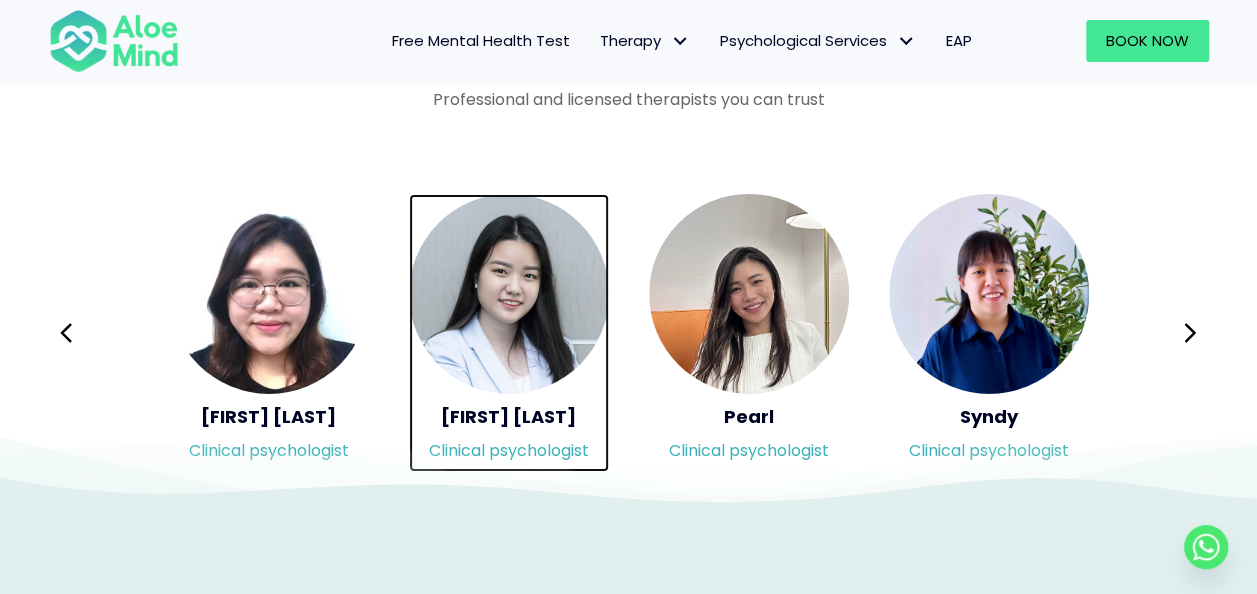 click at bounding box center [509, 294] 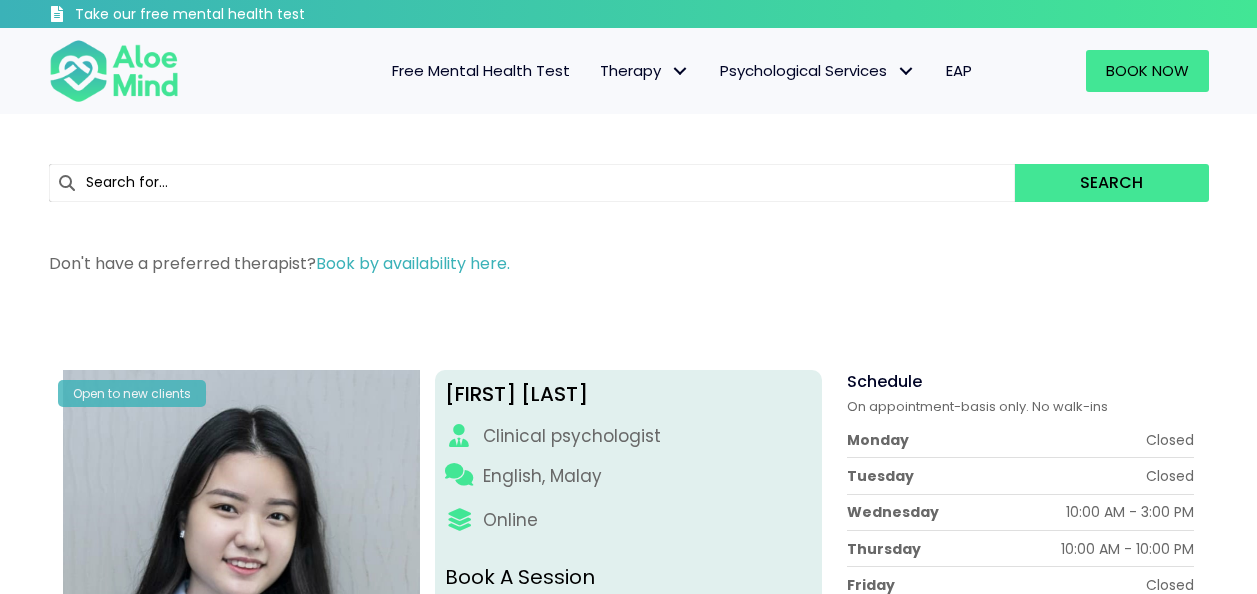 scroll, scrollTop: 0, scrollLeft: 0, axis: both 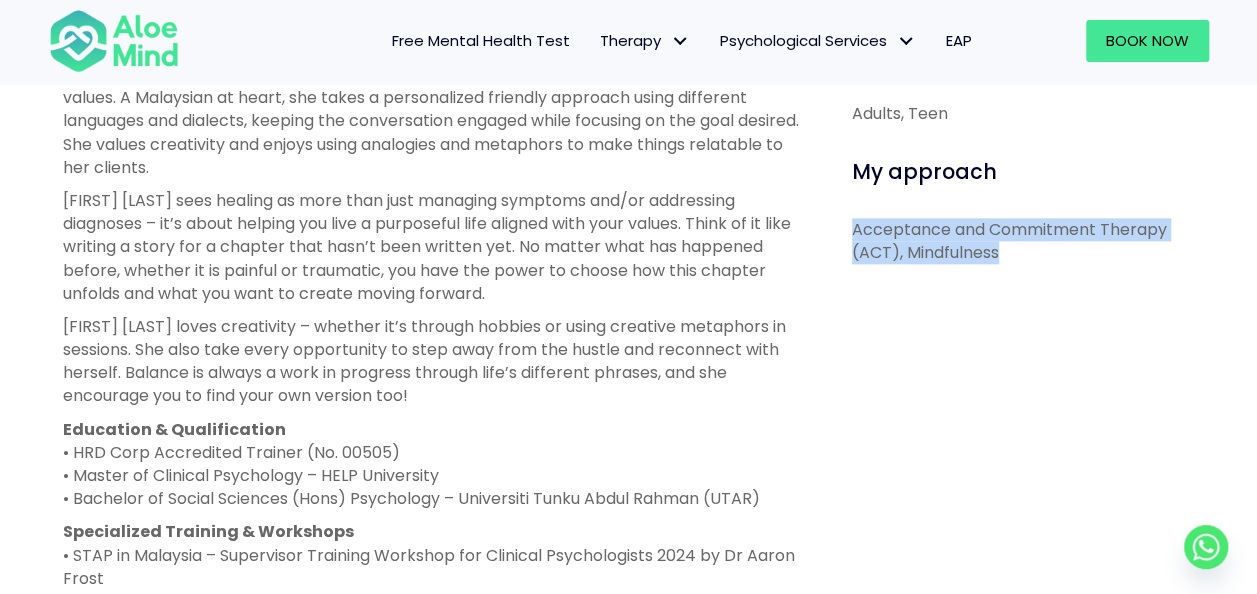 drag, startPoint x: 856, startPoint y: 226, endPoint x: 1048, endPoint y: 247, distance: 193.14502 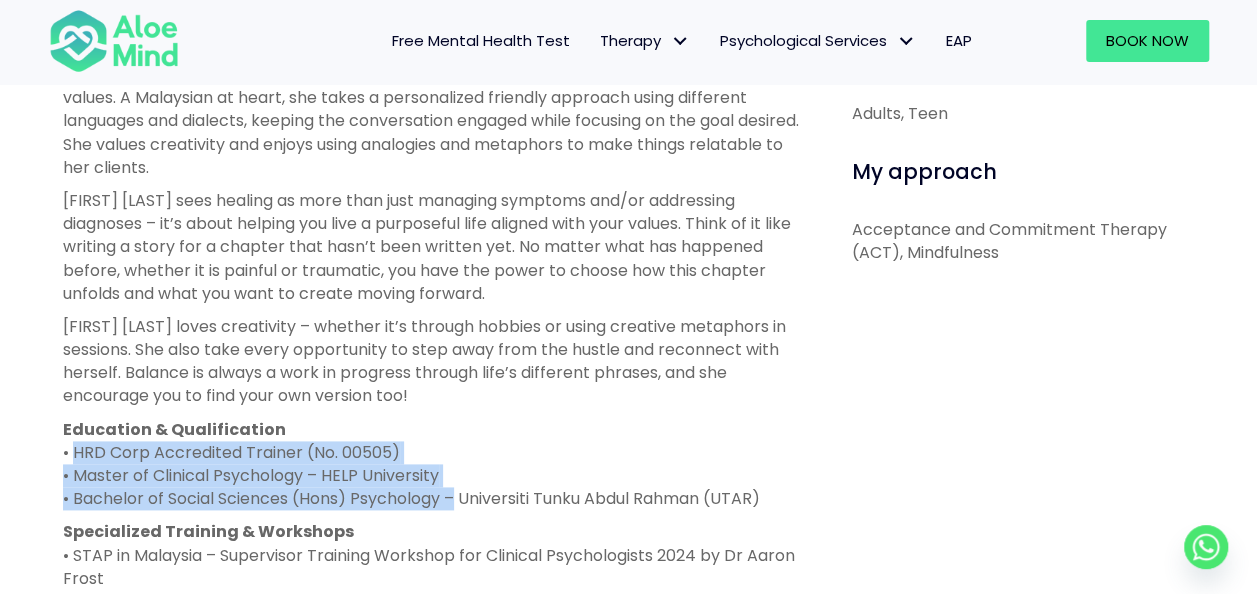 drag, startPoint x: 68, startPoint y: 449, endPoint x: 454, endPoint y: 503, distance: 389.7589 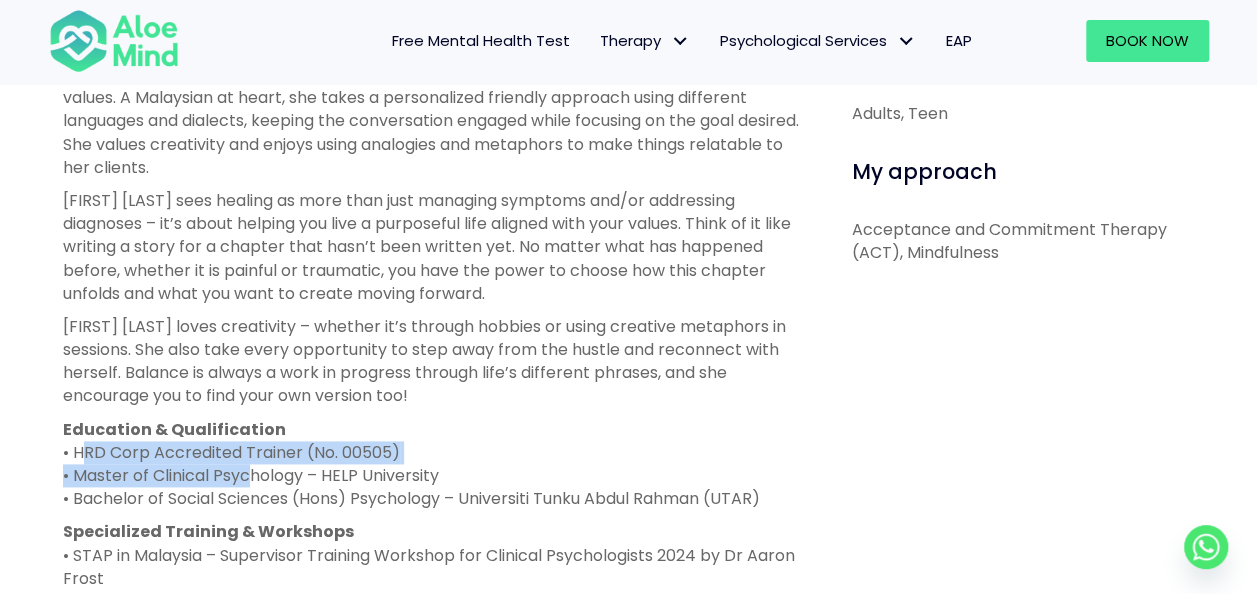 drag, startPoint x: 75, startPoint y: 446, endPoint x: 243, endPoint y: 463, distance: 168.85793 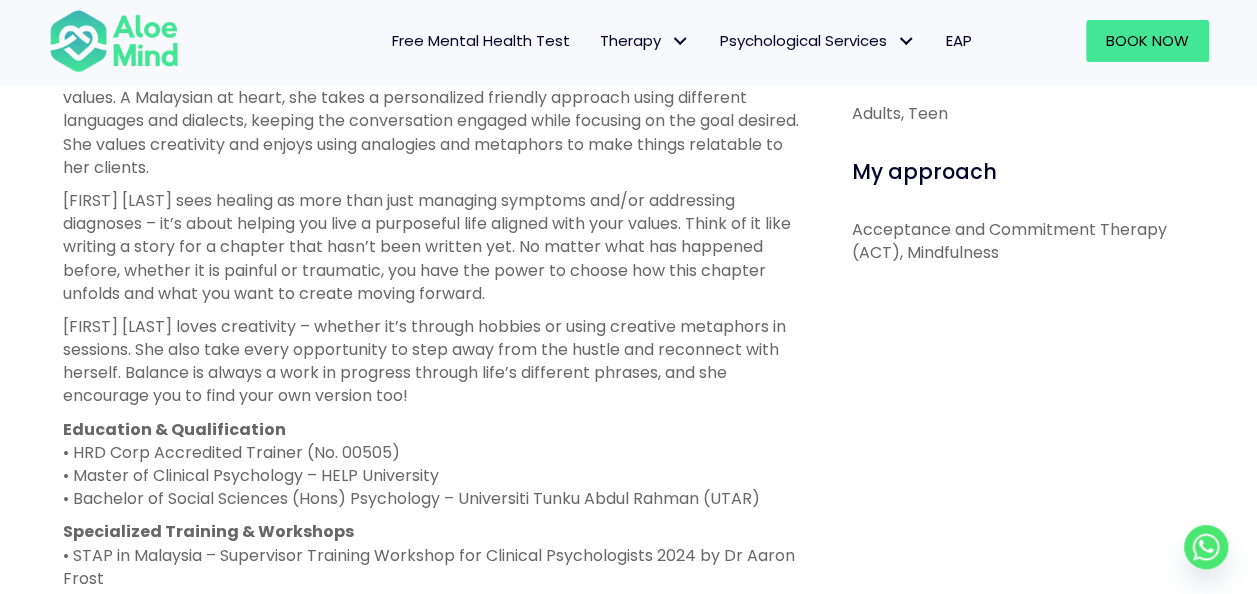 drag, startPoint x: 243, startPoint y: 463, endPoint x: 281, endPoint y: 542, distance: 87.66413 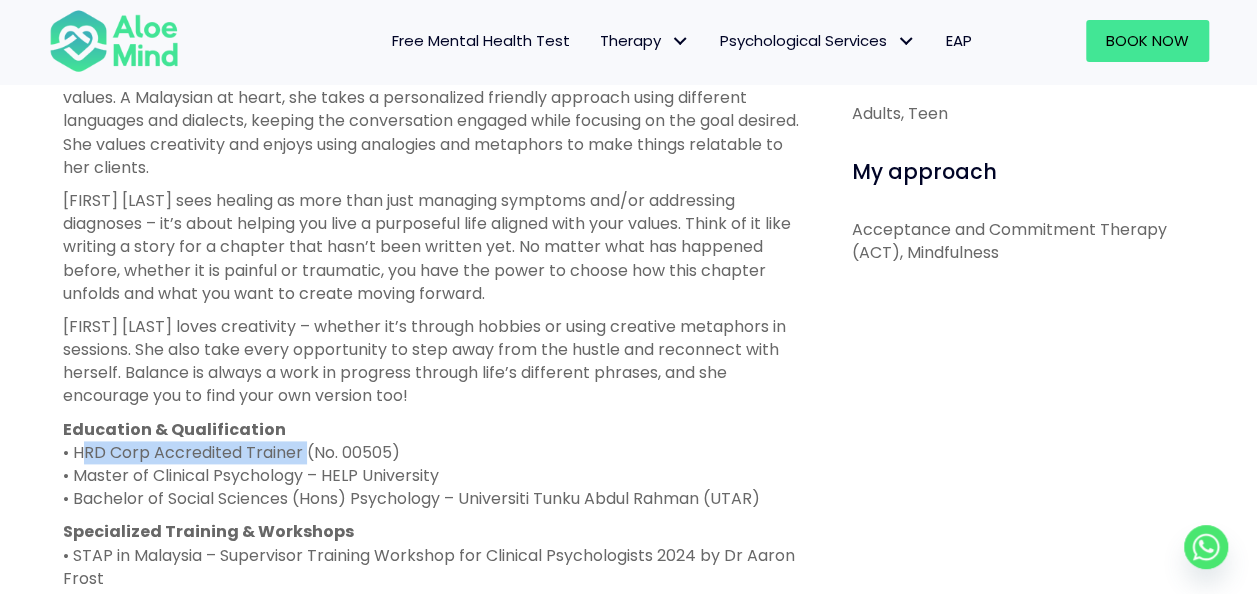 drag, startPoint x: 73, startPoint y: 447, endPoint x: 298, endPoint y: 447, distance: 225 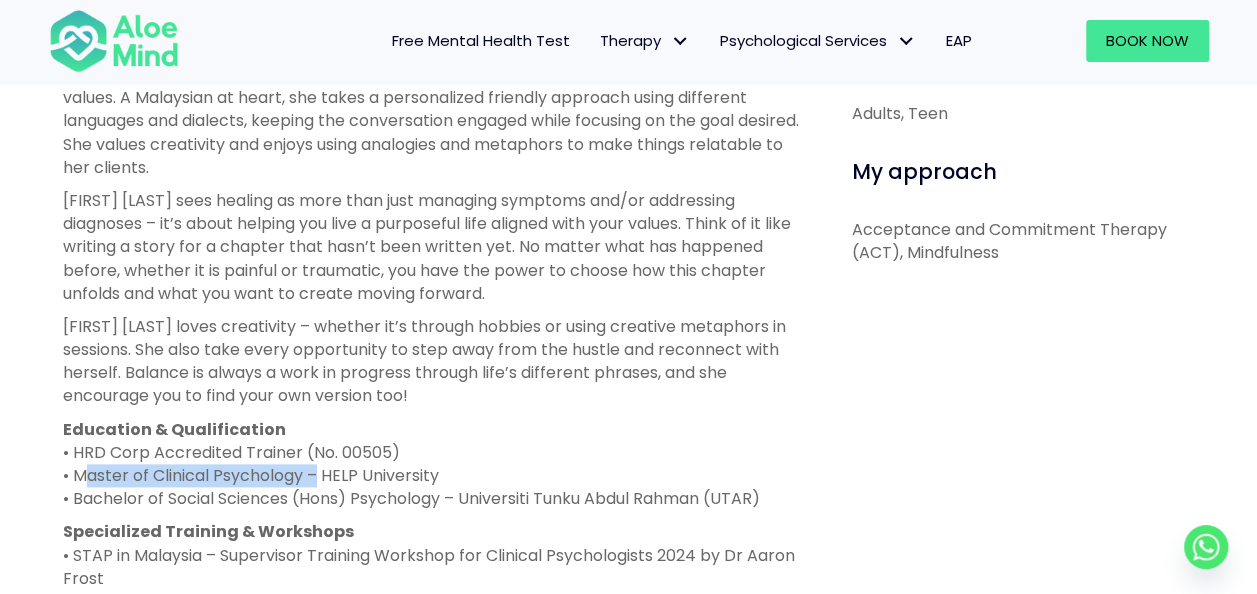 drag, startPoint x: 72, startPoint y: 466, endPoint x: 309, endPoint y: 478, distance: 237.3036 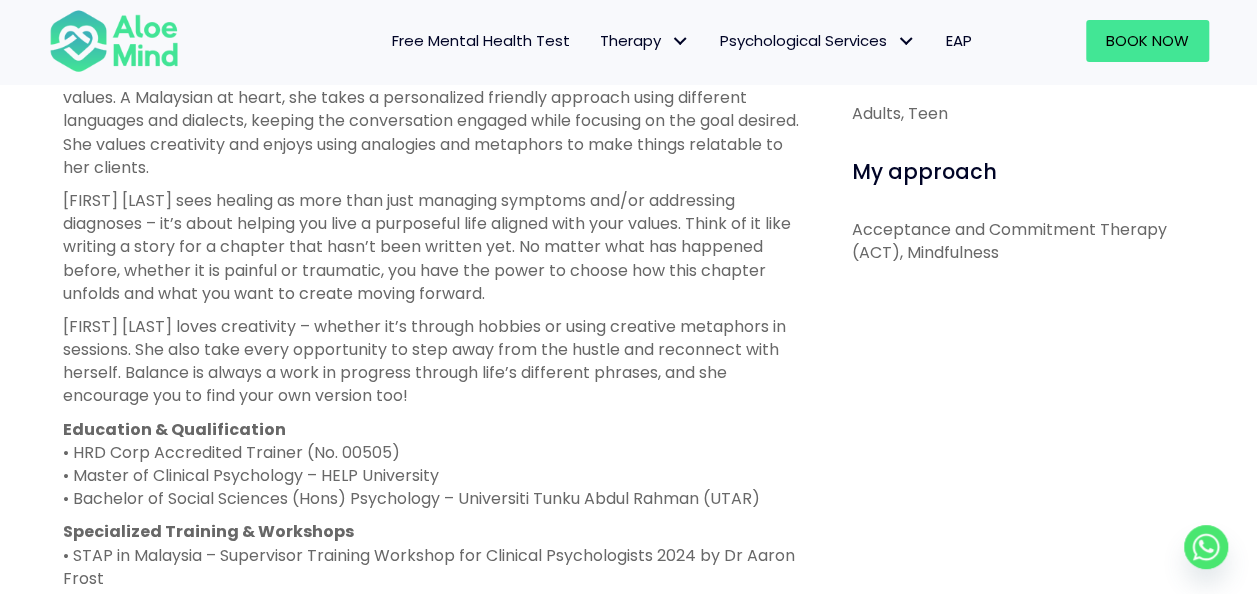 click on "Education & Qualification
• HRD Corp Accredited Trainer (No. 00505)
• Master of Clinical Psychology – HELP University
• Bachelor of Social Sciences (Hons) Psychology – Universiti Tunku Abdul Rahman (UTAR)" at bounding box center (435, 464) 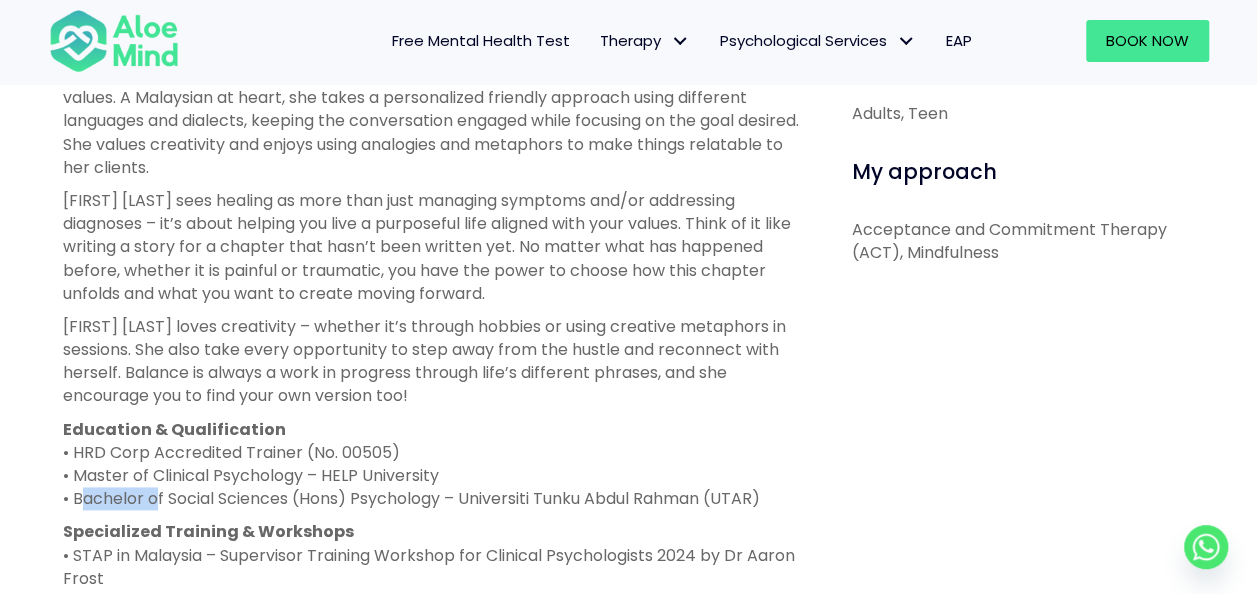 click on "Education & Qualification
• HRD Corp Accredited Trainer (No. 00505)
• Master of Clinical Psychology – HELP University
• Bachelor of Social Sciences (Hons) Psychology – Universiti Tunku Abdul Rahman (UTAR)" at bounding box center (435, 464) 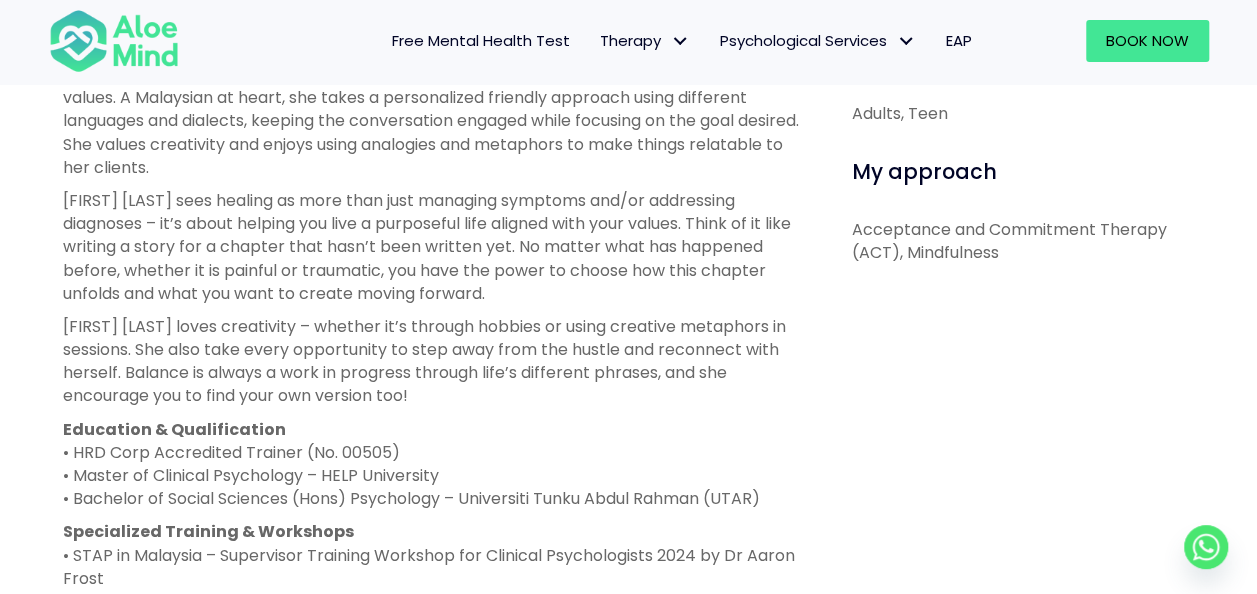 drag, startPoint x: 78, startPoint y: 490, endPoint x: 76, endPoint y: 479, distance: 11.18034 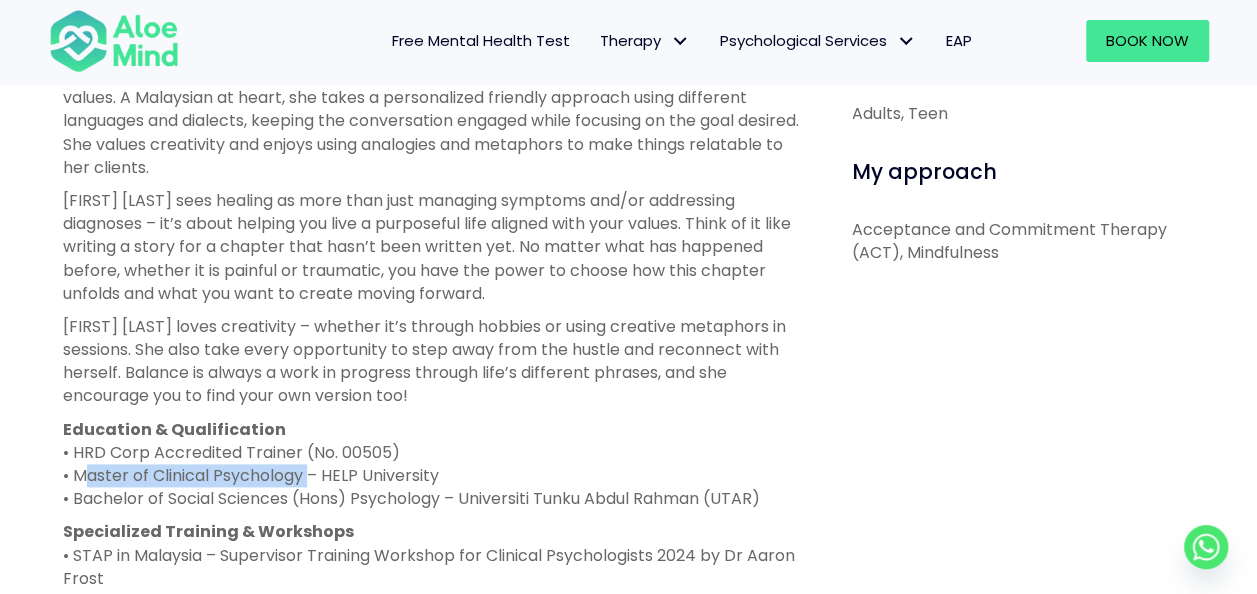 drag, startPoint x: 76, startPoint y: 479, endPoint x: 301, endPoint y: 476, distance: 225.02 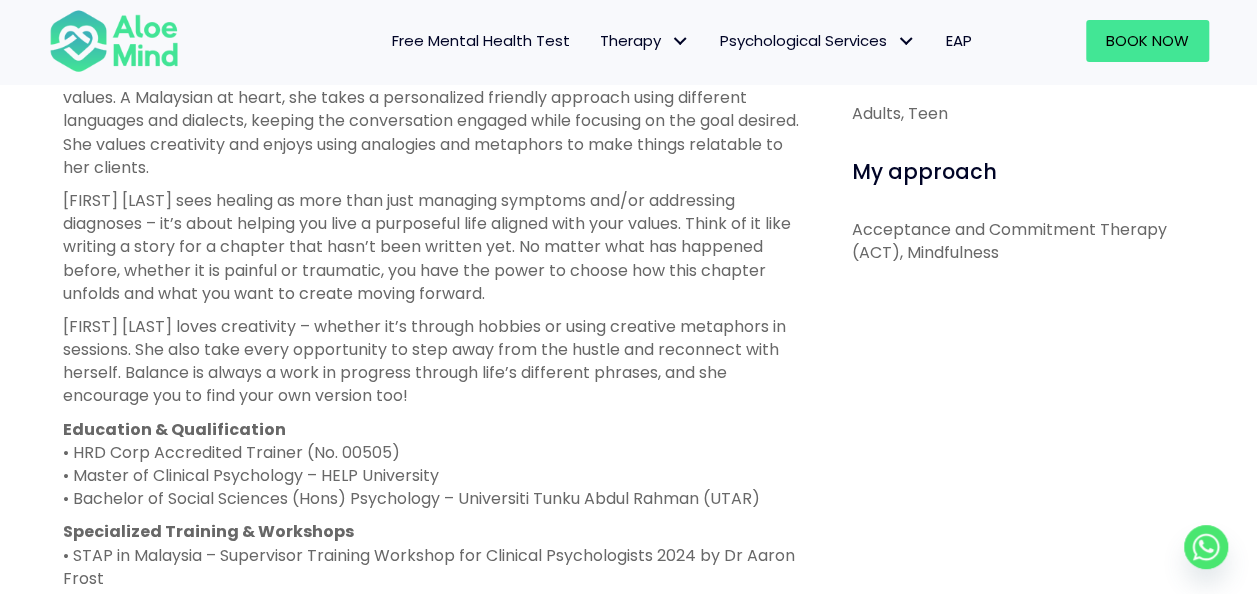 click on "Yen Li
Open to new clients
Yen Li
Clinical psychologist
English, Malay
Online
Book A Session
Online
Schedule On appointment-basis only. No walk-ins
Monday
Closed
Tuesday
Closed
Wednesday
10:00 AM - 3:00 PM
Thursday
10:00 AM - 10:00 PM
Friday
Closed
Saturday
Closed
Sunday
10:00 AM - 6:00 PM
About me Yen Li is a clinical psychologist registered with the Malaysian Society of Clinical Psychology (MSCP) (CP1-0239), an Allied Health Practitioner ([MAHPC(CP)00178]), and a HRD Corp Accredited Trainer (No: 00505).
Professionally trained in individual psychotherapy, psychological assessments, Yen Li also leads insightful workshops, talks and training aimed at personal and professional growth. She actively collaborates with NGOs, organizations and universities.
Education & Qualification
• HRD Corp Accredited Trainer (No. 00505)
Online" at bounding box center (628, 121) 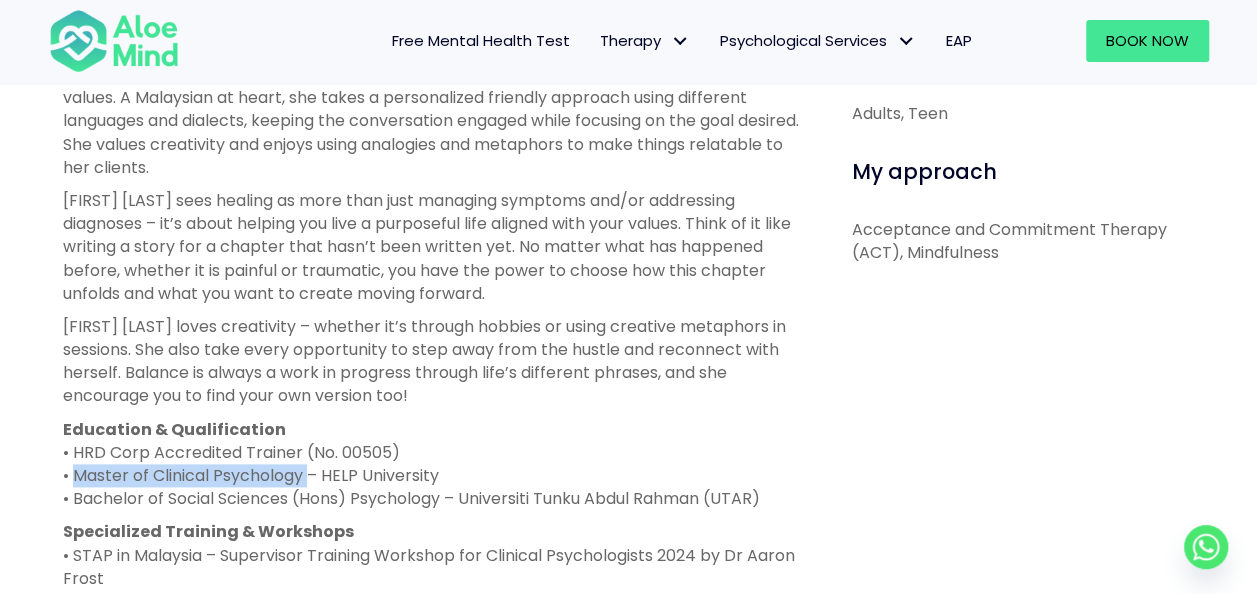 drag, startPoint x: 68, startPoint y: 472, endPoint x: 306, endPoint y: 468, distance: 238.03362 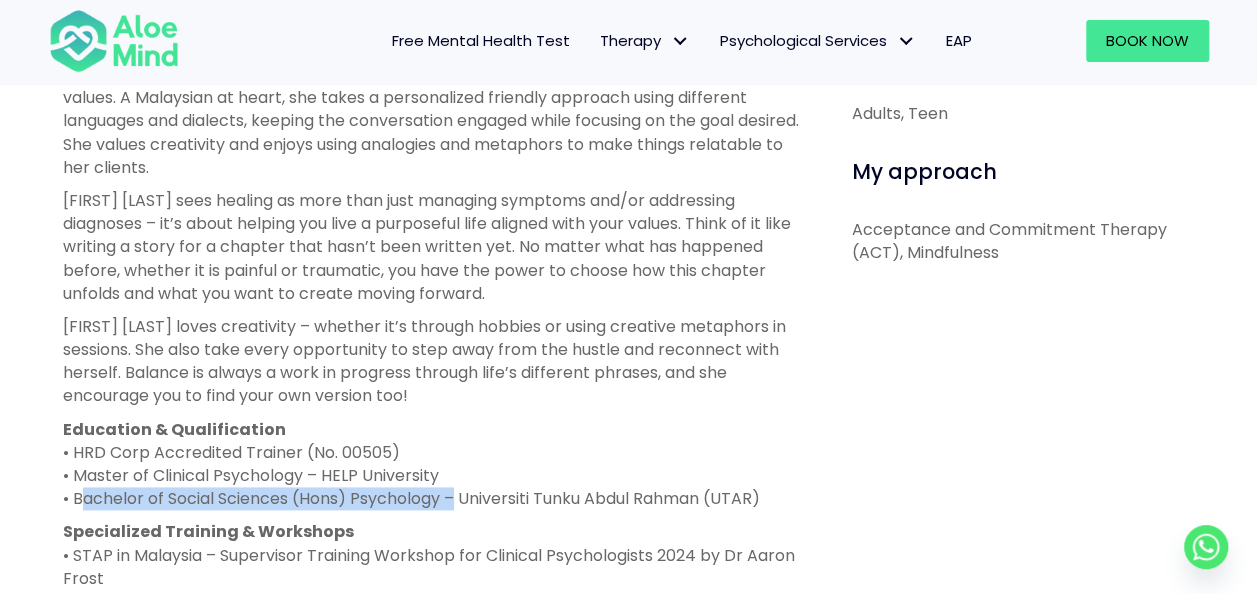drag, startPoint x: 73, startPoint y: 495, endPoint x: 446, endPoint y: 500, distance: 373.0335 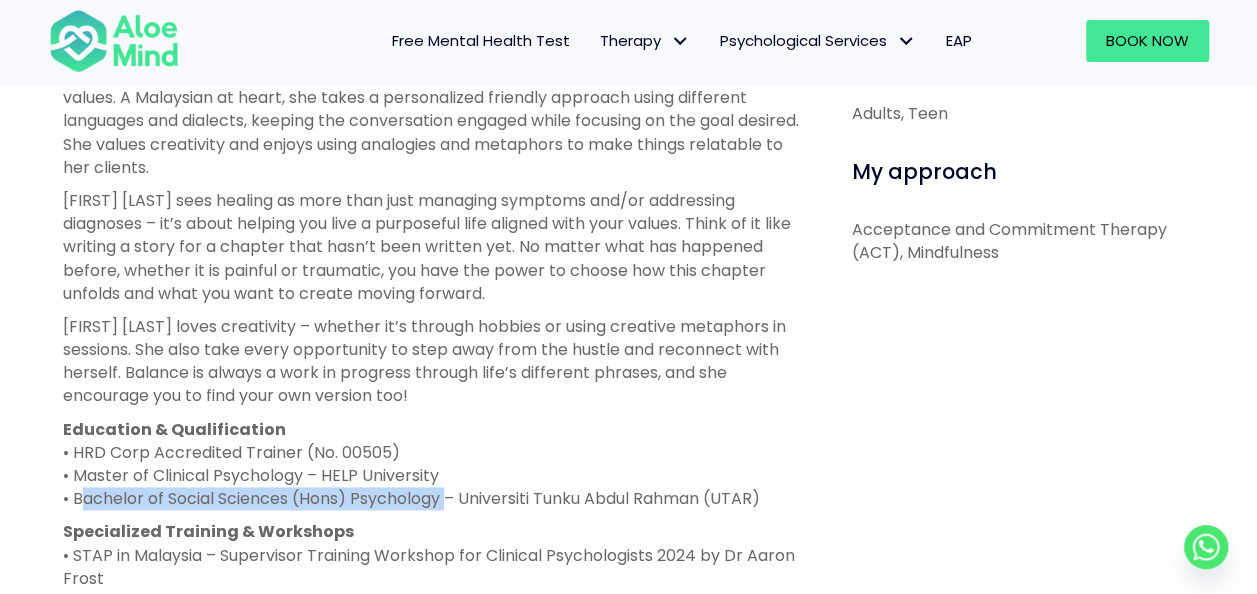 copy on "Bachelor of Social Sciences (Hons) Psychology" 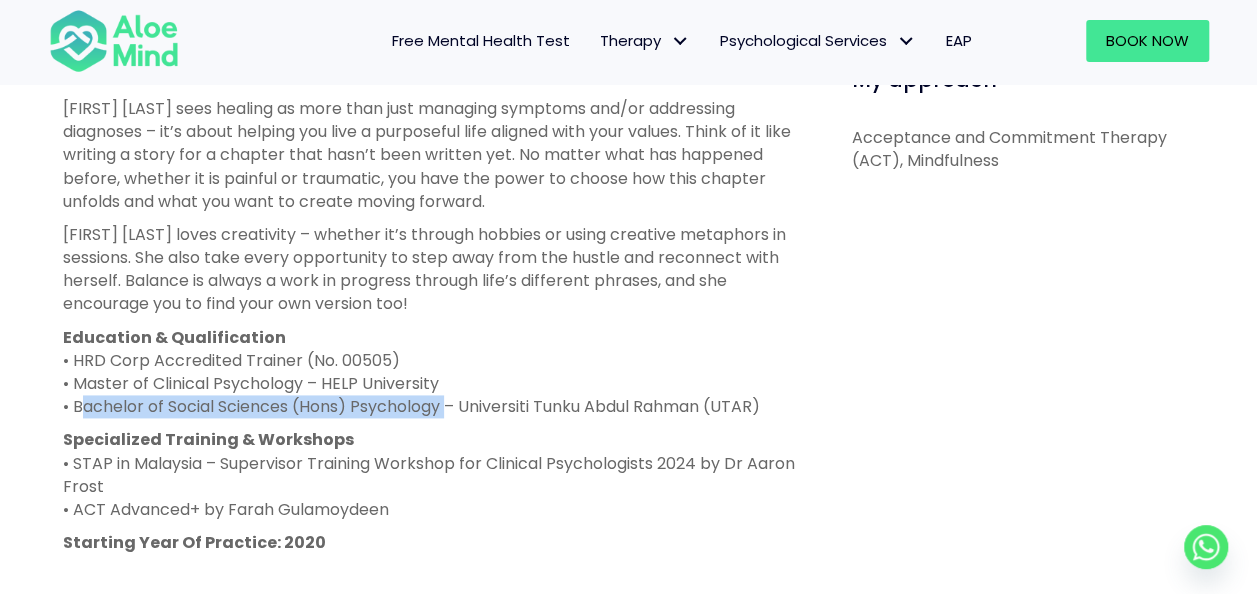 scroll, scrollTop: 1224, scrollLeft: 0, axis: vertical 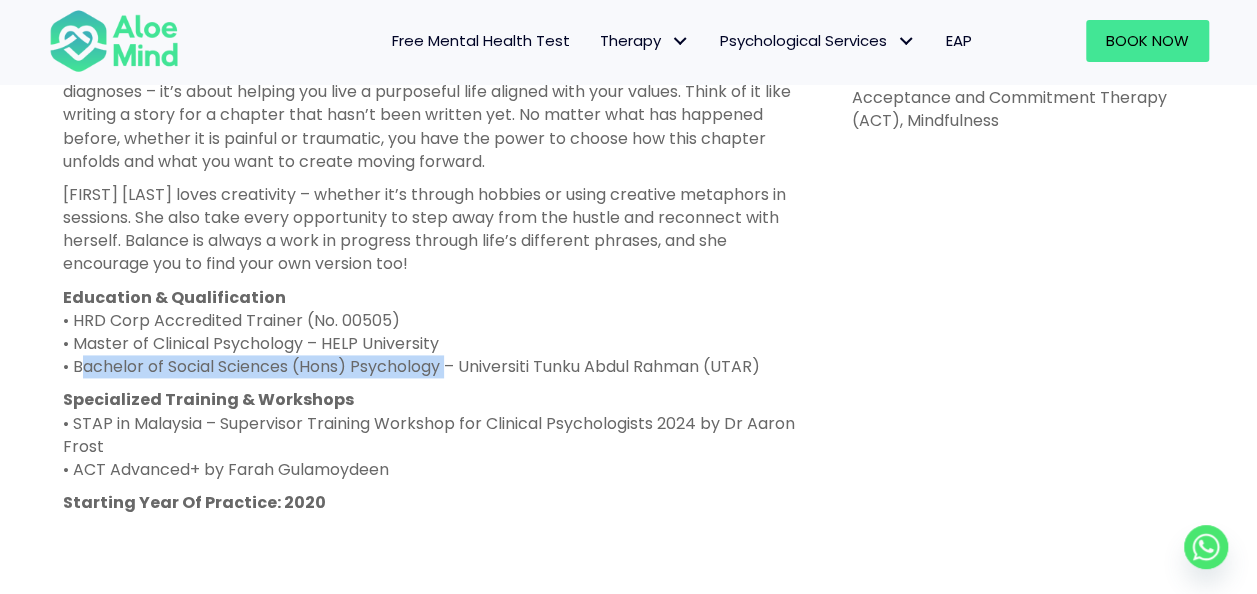 drag, startPoint x: 73, startPoint y: 420, endPoint x: 404, endPoint y: 458, distance: 333.17413 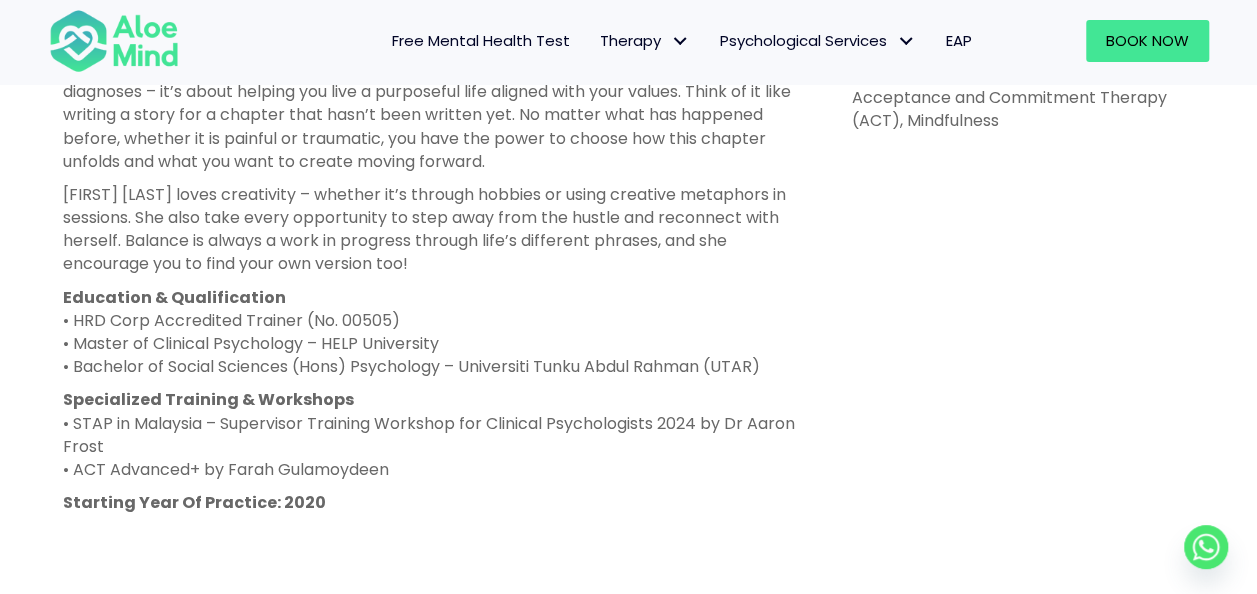 drag, startPoint x: 404, startPoint y: 458, endPoint x: 477, endPoint y: 504, distance: 86.28442 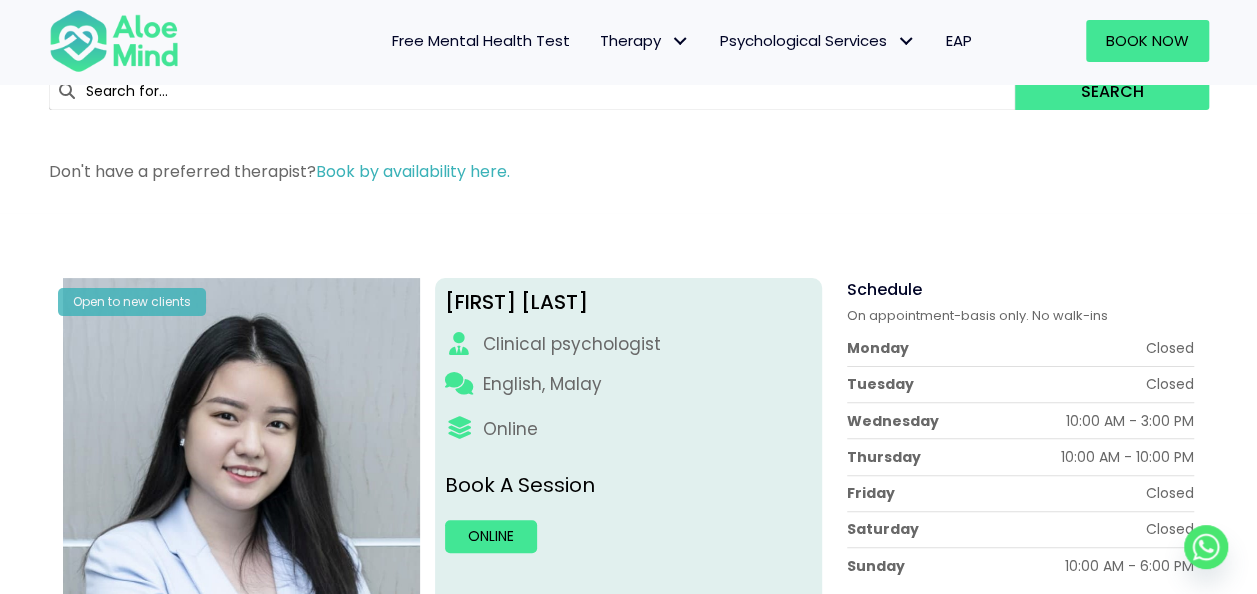 scroll, scrollTop: 0, scrollLeft: 0, axis: both 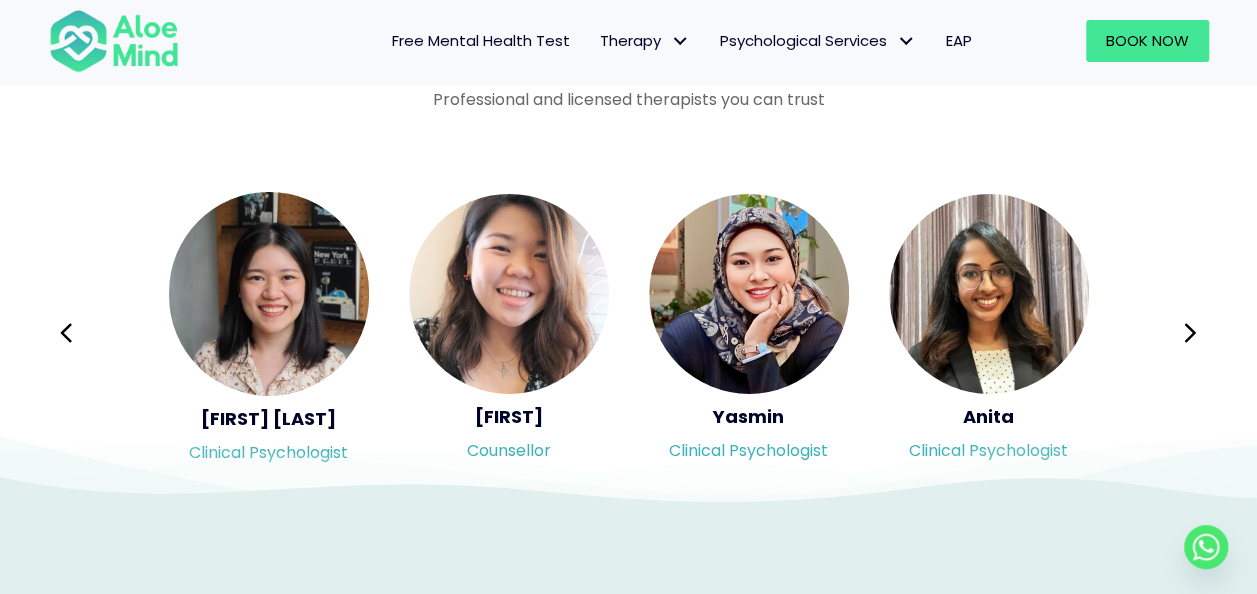click 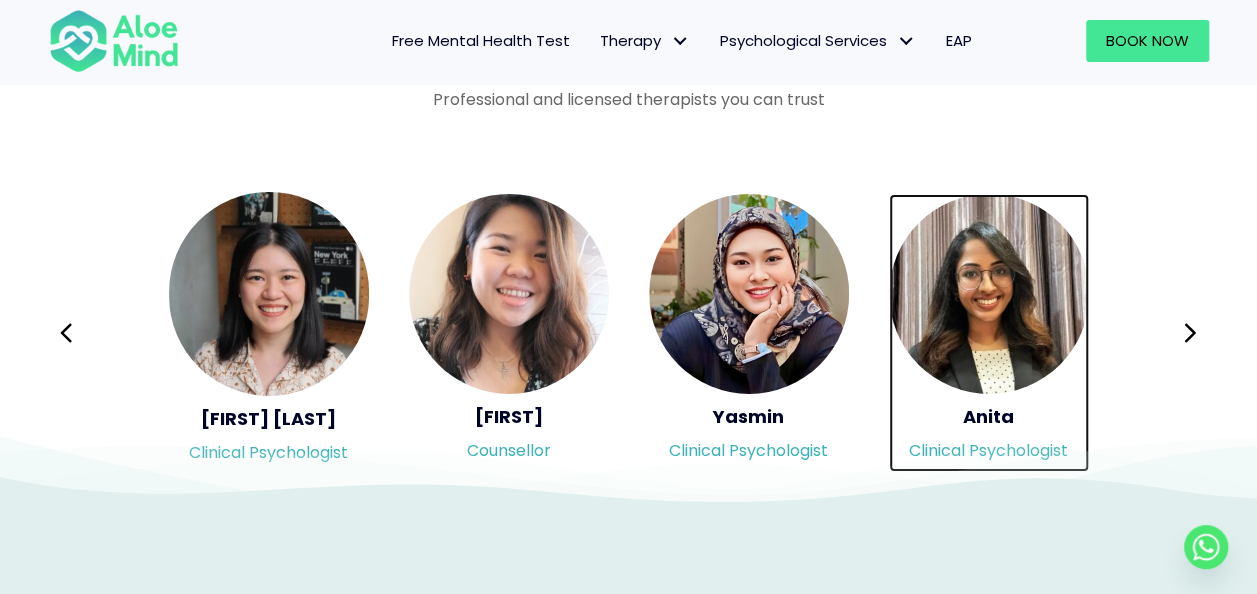 click on "Anita Clinical Psychologist" at bounding box center (989, 328) 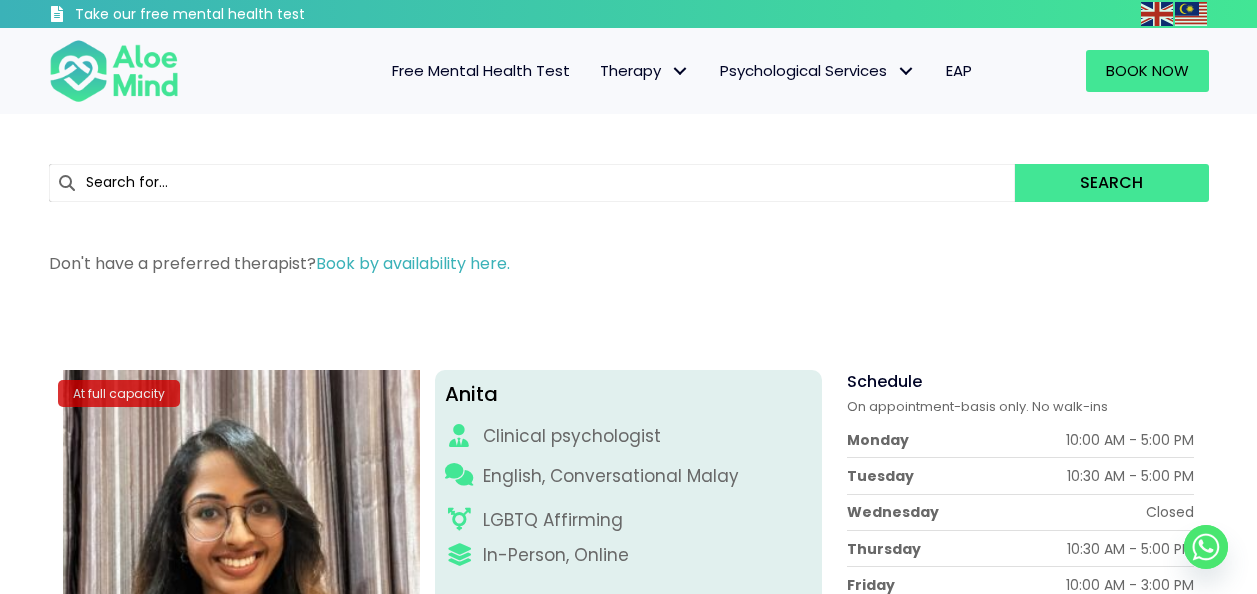 scroll, scrollTop: 0, scrollLeft: 0, axis: both 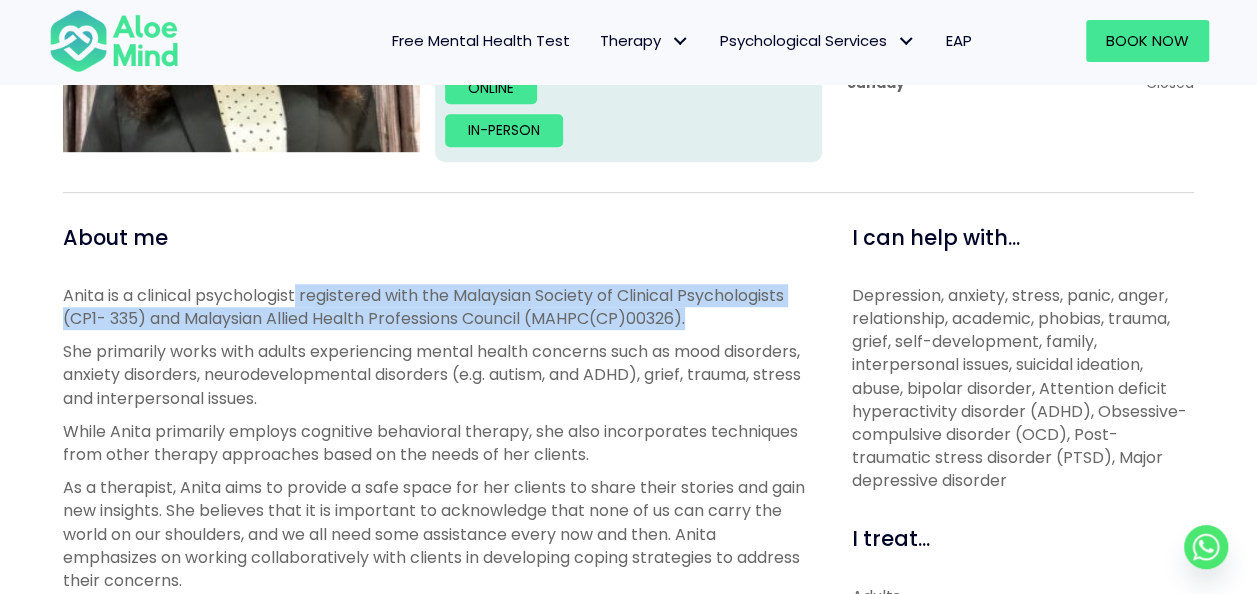 drag, startPoint x: 303, startPoint y: 289, endPoint x: 710, endPoint y: 319, distance: 408.10416 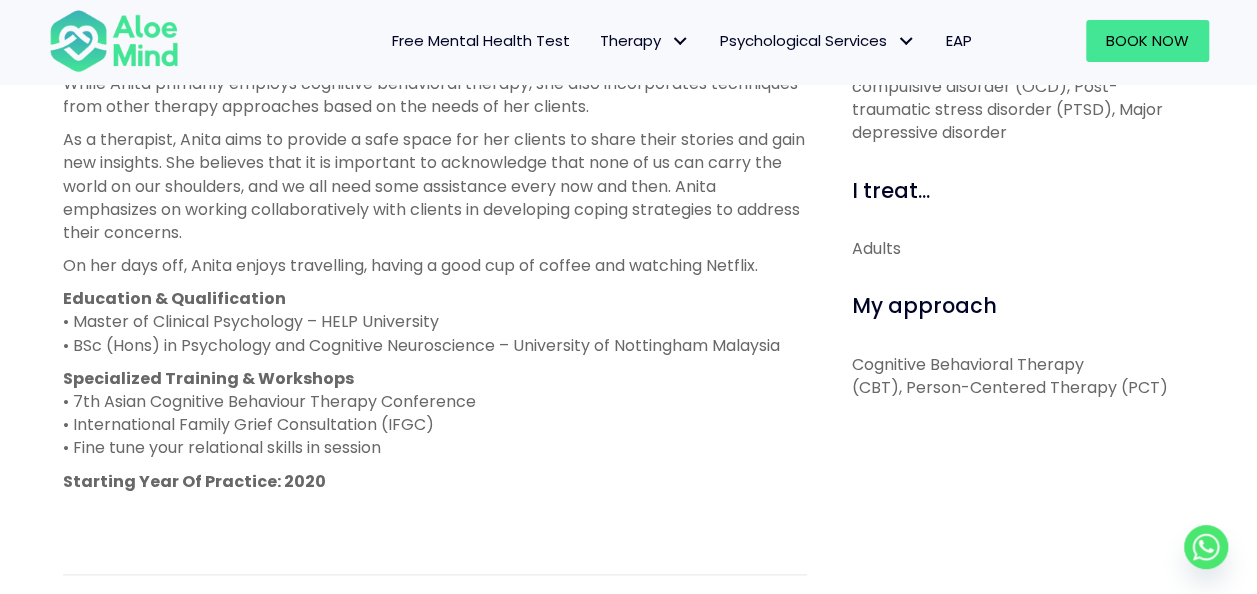 scroll, scrollTop: 907, scrollLeft: 0, axis: vertical 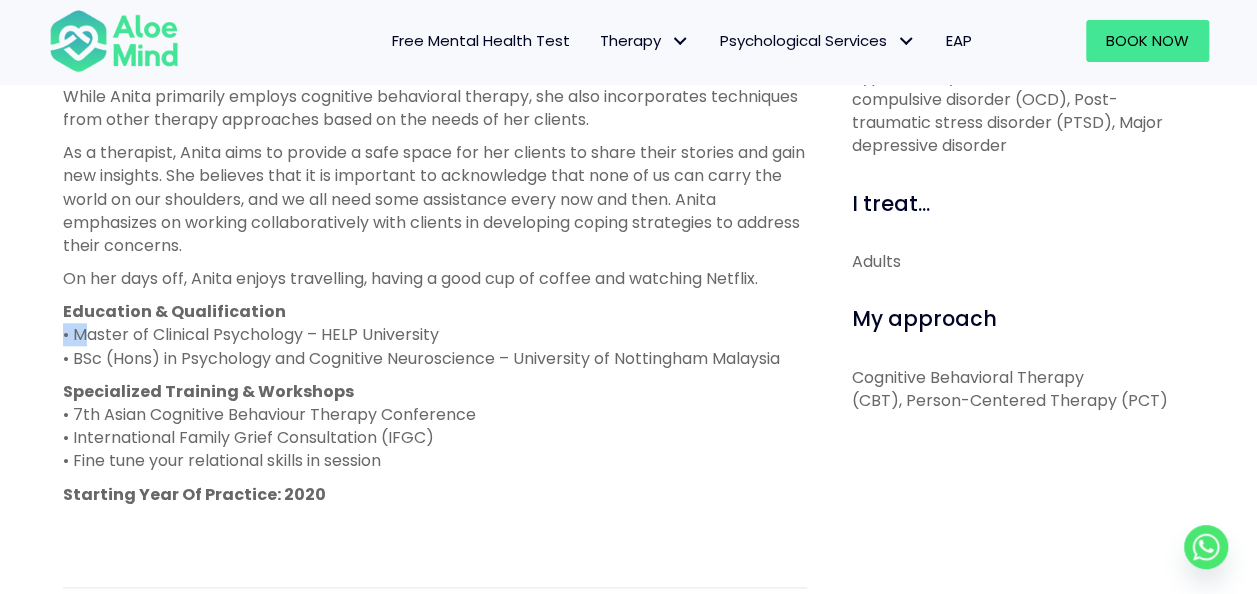 drag, startPoint x: 62, startPoint y: 332, endPoint x: 87, endPoint y: 326, distance: 25.70992 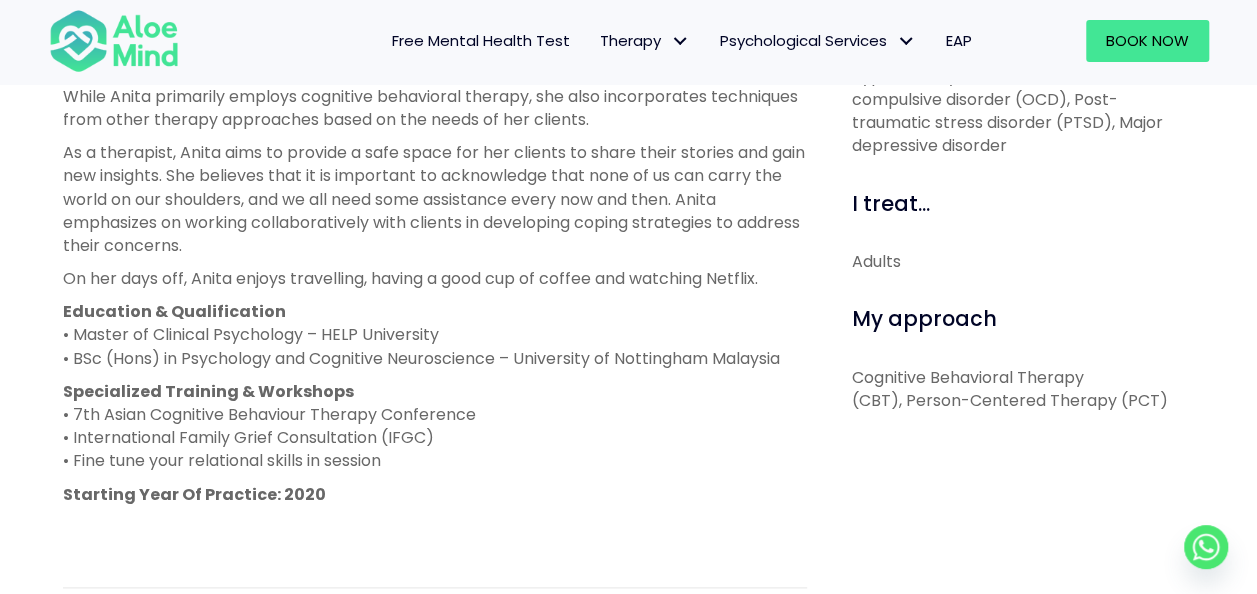 click on "Specialized Training & Workshops
• 7th Asian Cognitive Behaviour Therapy Conference
• International Family Grief Consultation (IFGC)
• Fine tune your relational skills in session" at bounding box center [435, 426] 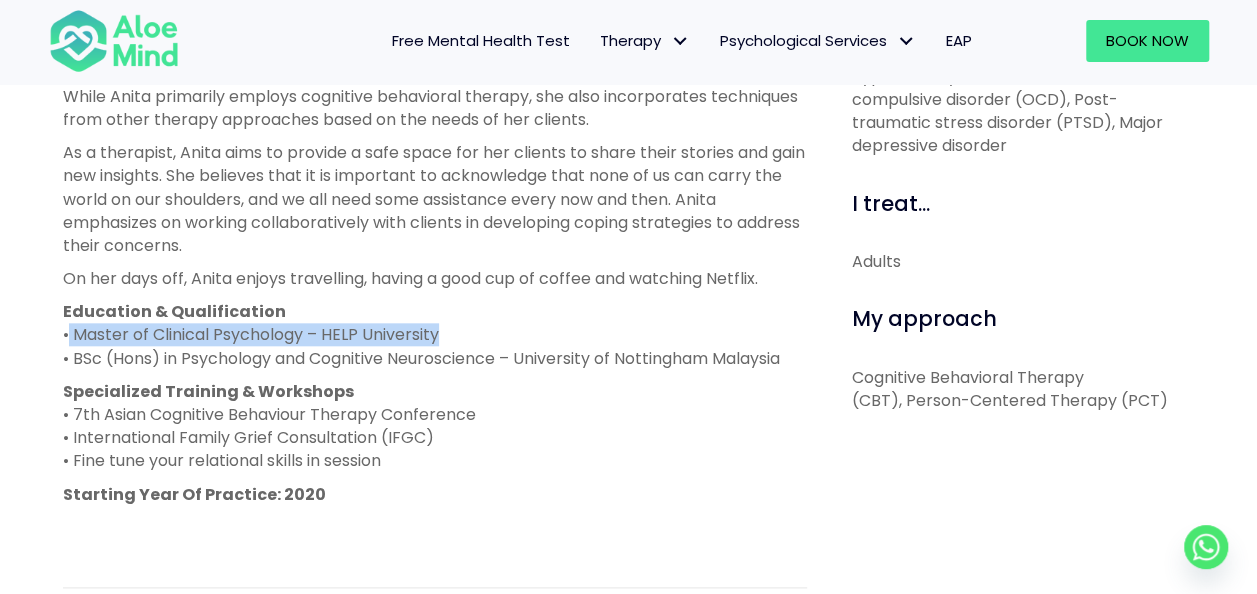 drag, startPoint x: 68, startPoint y: 336, endPoint x: 542, endPoint y: 337, distance: 474.00107 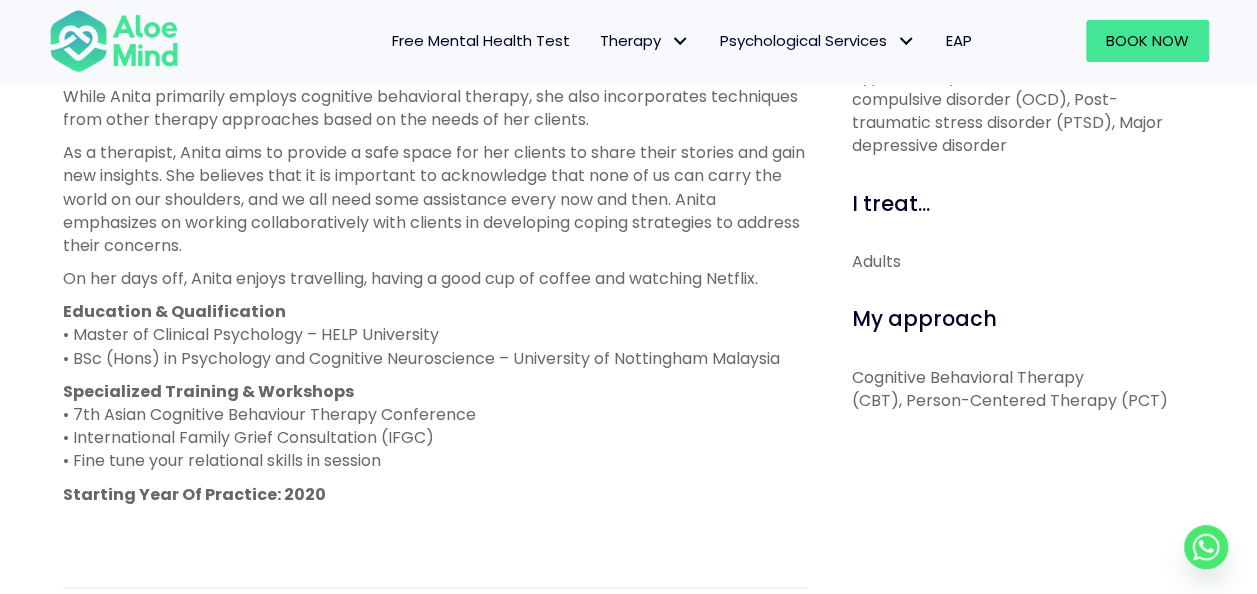 click on "Education & Qualification
• Master of Clinical Psychology – HELP University
• BSc (Hons) in Psychology and Cognitive Neuroscience – University of Nottingham Malaysia" at bounding box center (435, 335) 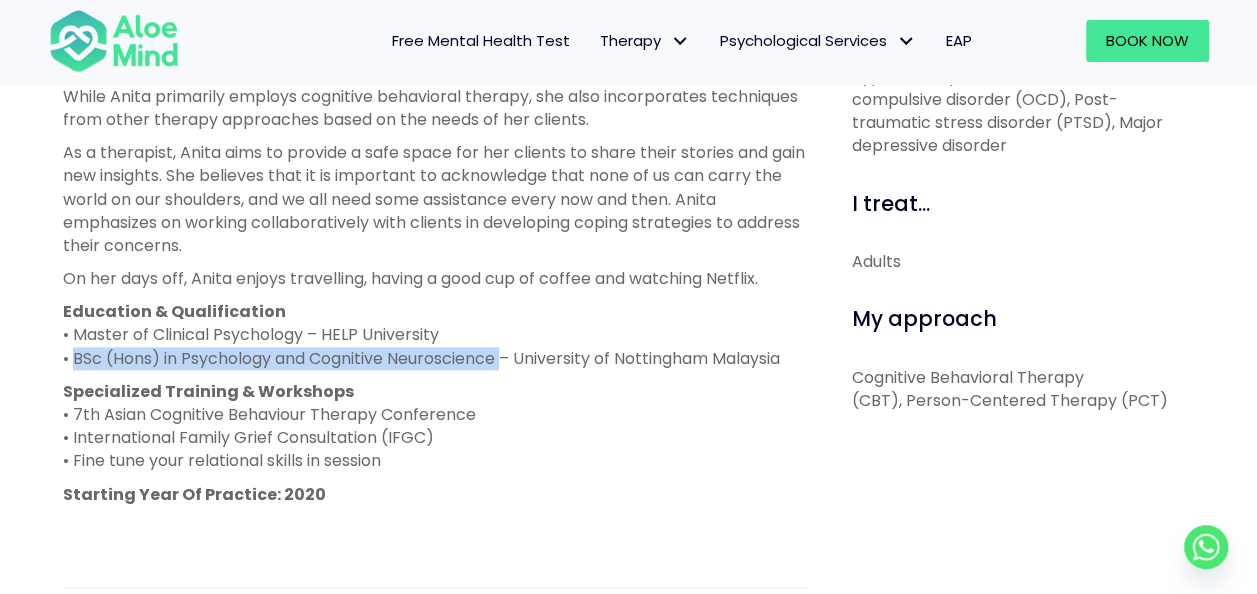 drag, startPoint x: 502, startPoint y: 360, endPoint x: 66, endPoint y: 356, distance: 436.01834 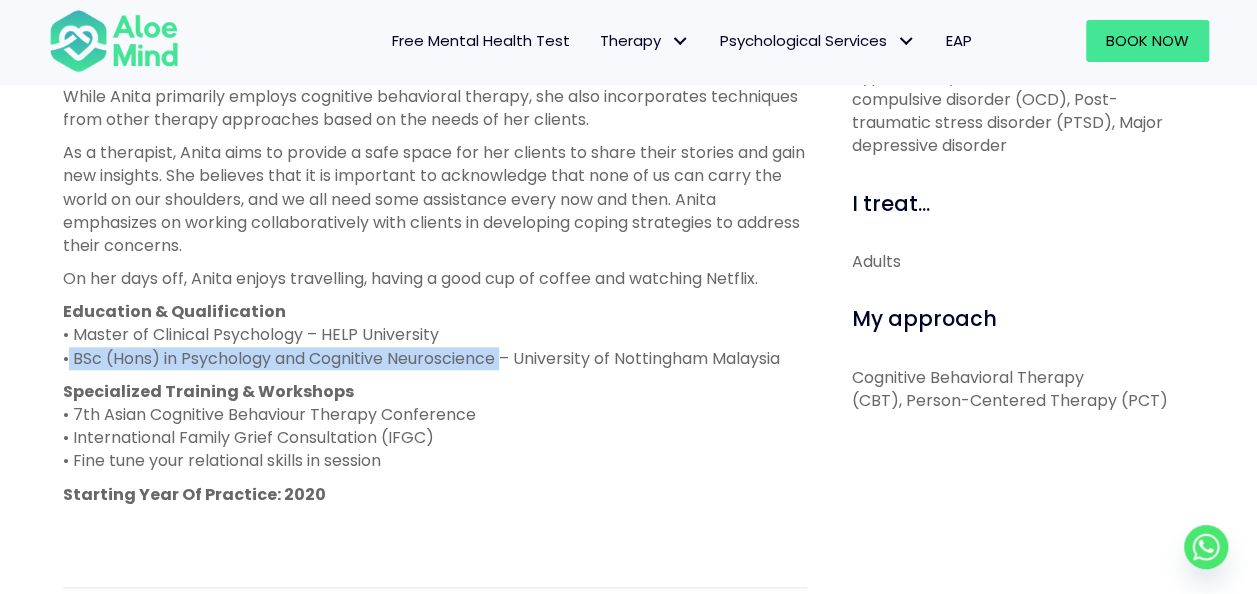 copy on "• BSc (Hons) in Psychology and Cognitive Neuroscience" 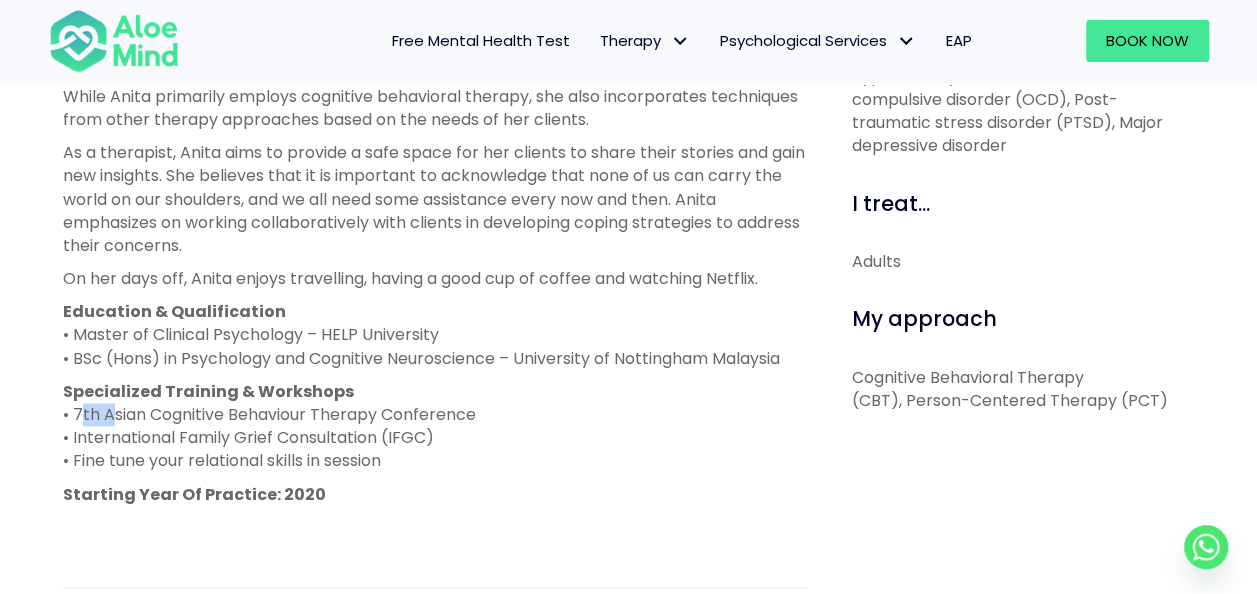 click on "Specialized Training & Workshops
• 7th Asian Cognitive Behaviour Therapy Conference
• International Family Grief Consultation (IFGC)
• Fine tune your relational skills in session" at bounding box center [435, 426] 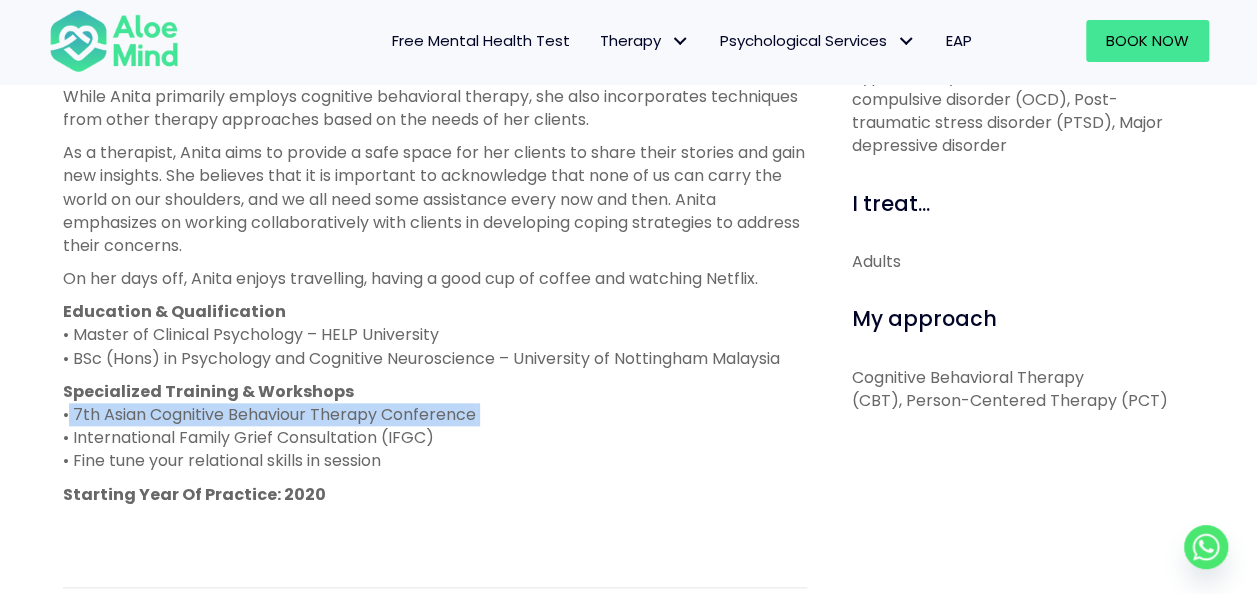 click on "Specialized Training & Workshops
• 7th Asian Cognitive Behaviour Therapy Conference
• International Family Grief Consultation (IFGC)
• Fine tune your relational skills in session" at bounding box center [435, 426] 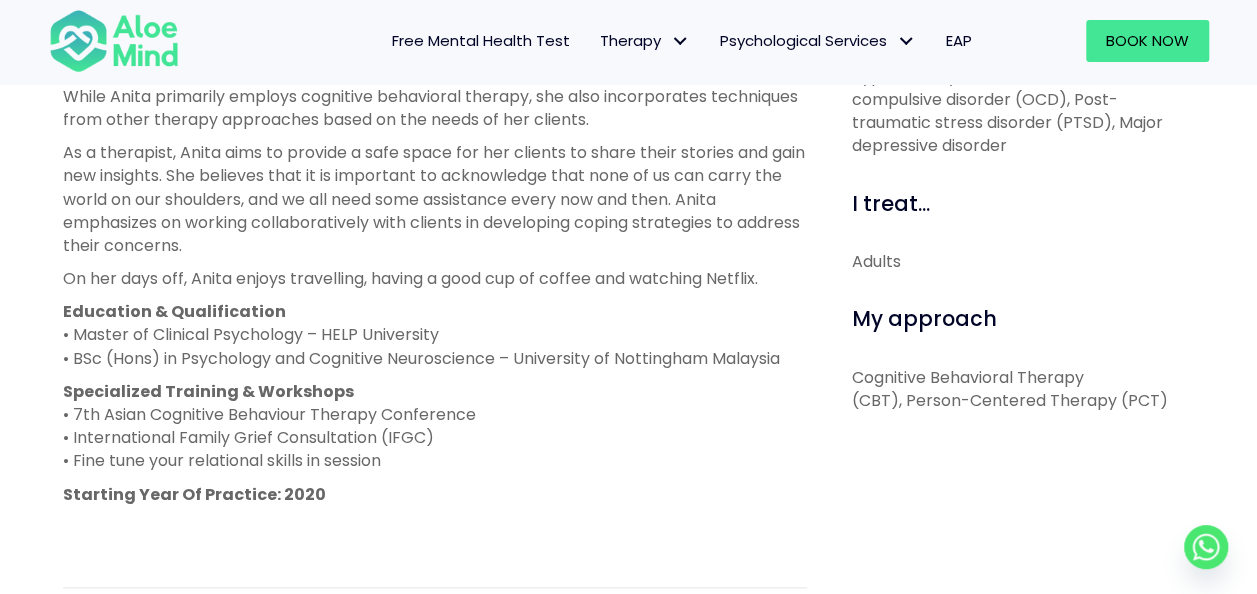 click on "Specialized Training & Workshops
• 7th Asian Cognitive Behaviour Therapy Conference
• International Family Grief Consultation (IFGC)
• Fine tune your relational skills in session" at bounding box center (435, 426) 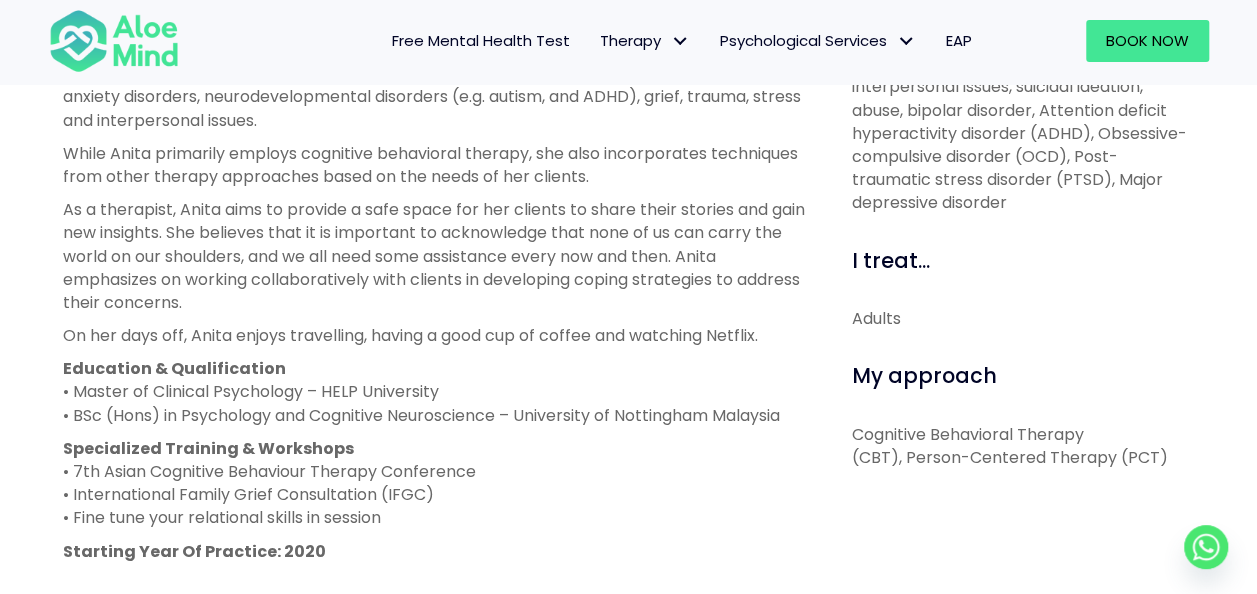 scroll, scrollTop: 867, scrollLeft: 0, axis: vertical 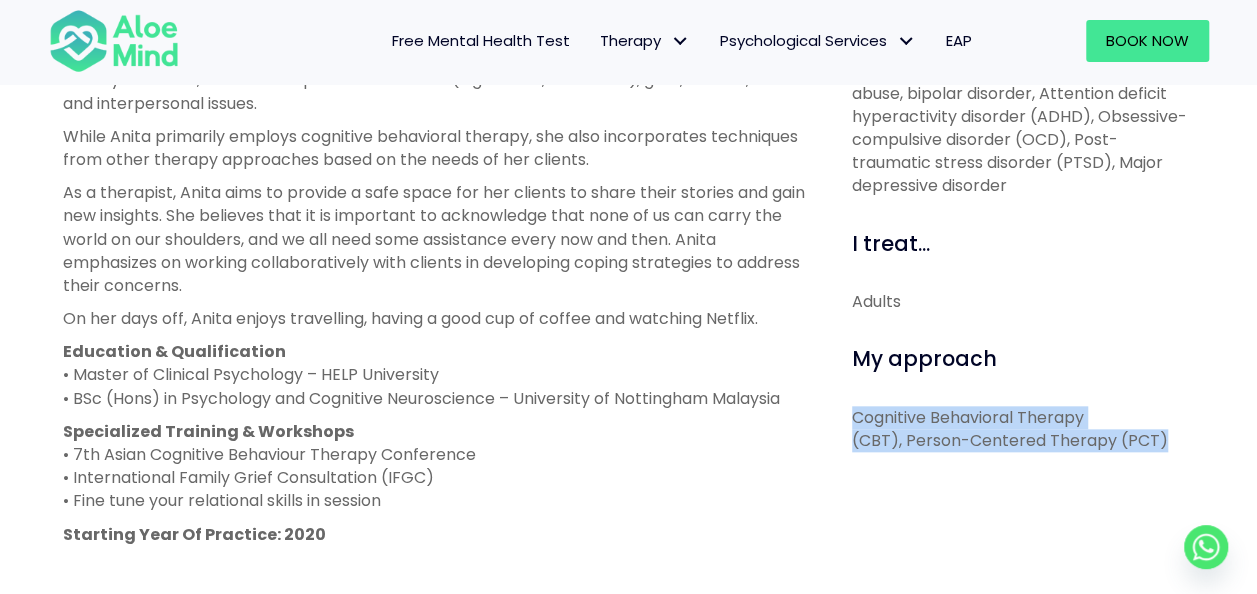 drag, startPoint x: 838, startPoint y: 412, endPoint x: 1160, endPoint y: 433, distance: 322.68405 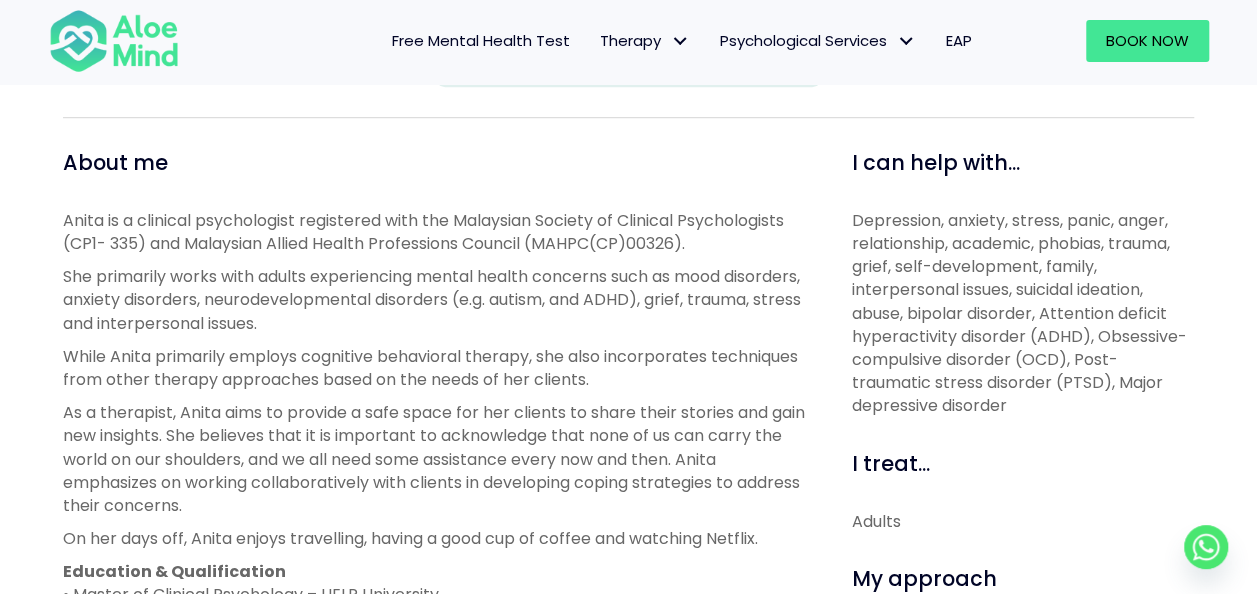 scroll, scrollTop: 640, scrollLeft: 0, axis: vertical 